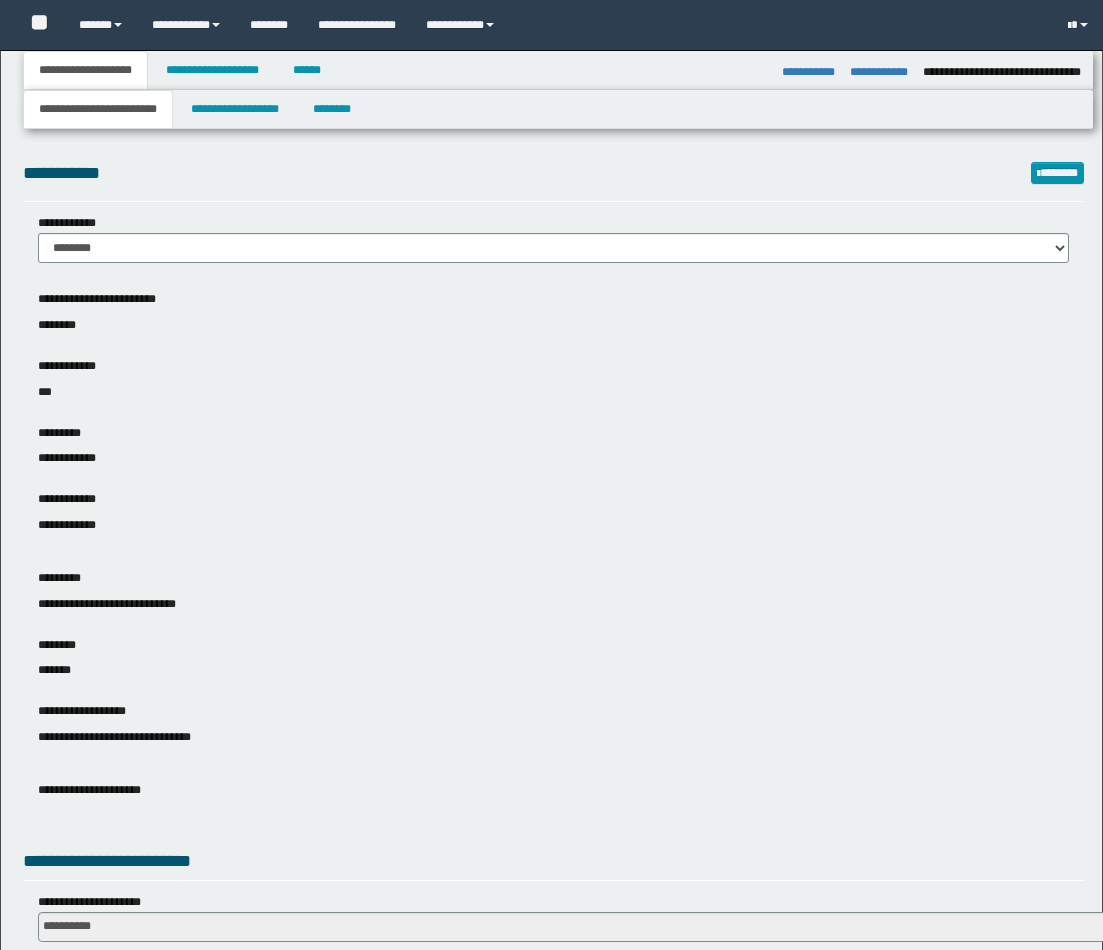 select on "*" 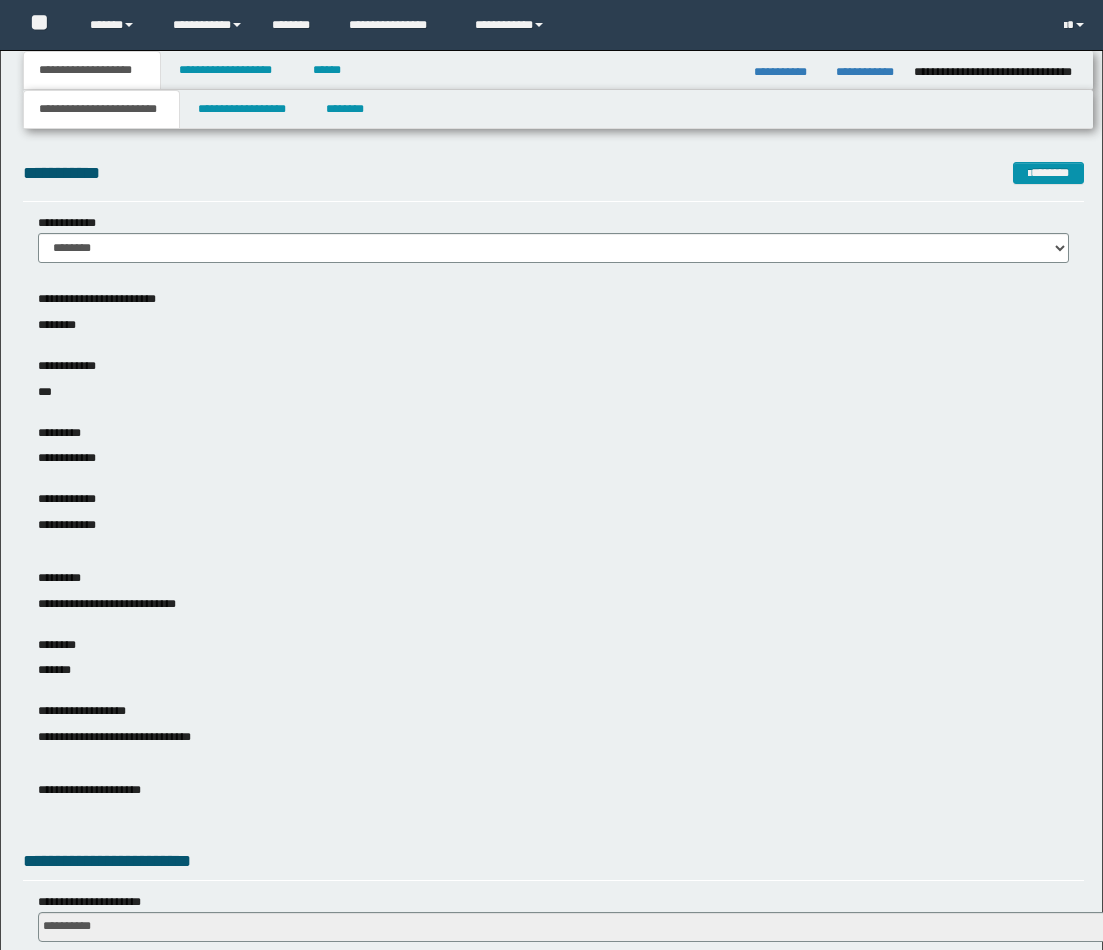scroll, scrollTop: 0, scrollLeft: 0, axis: both 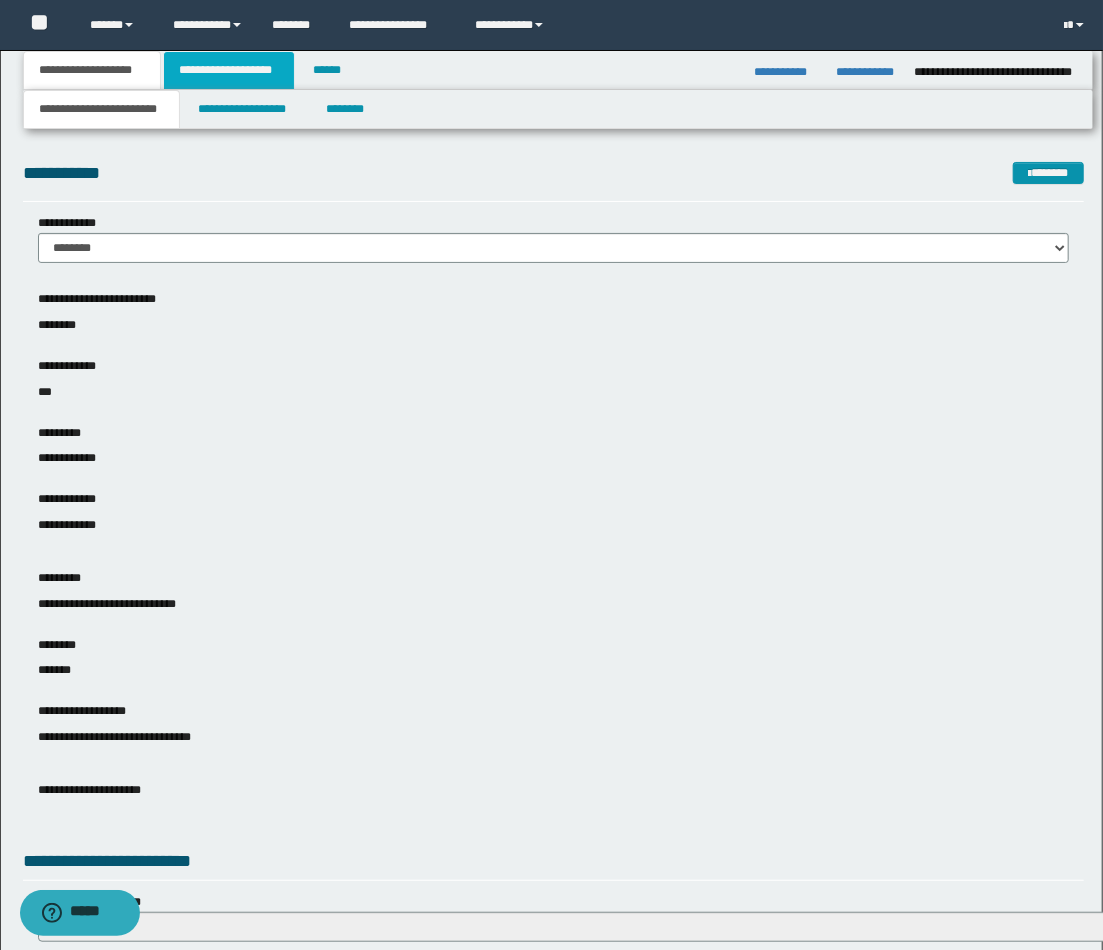 click on "**********" at bounding box center (229, 70) 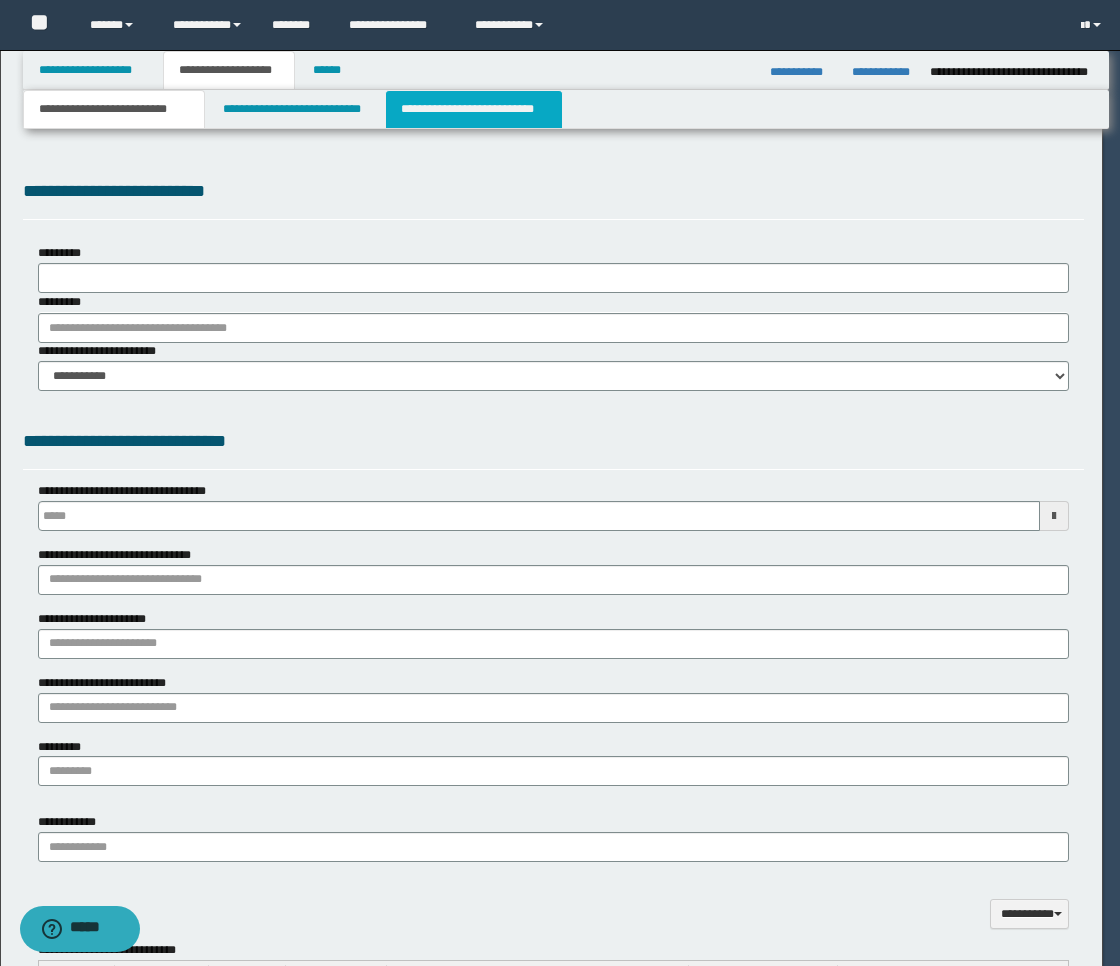 type on "**********" 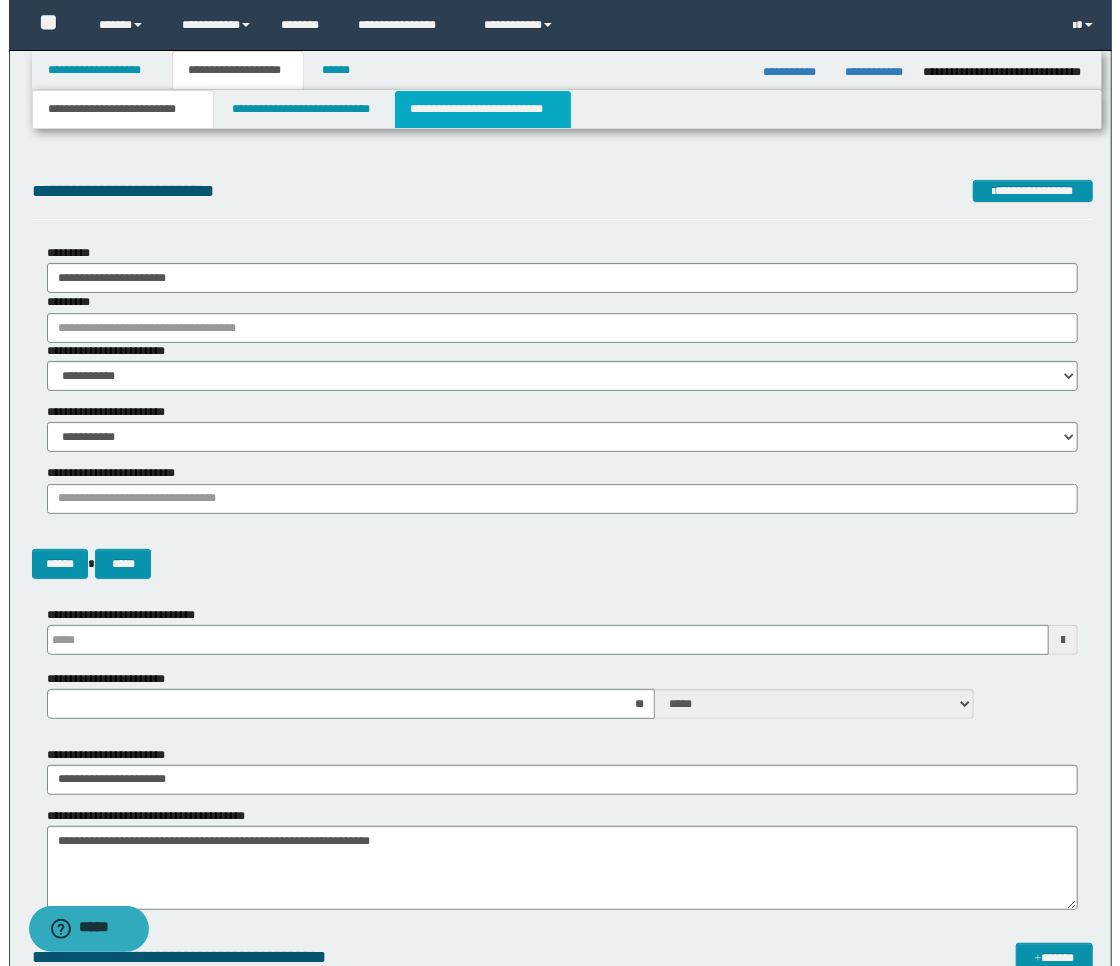 scroll, scrollTop: 0, scrollLeft: 0, axis: both 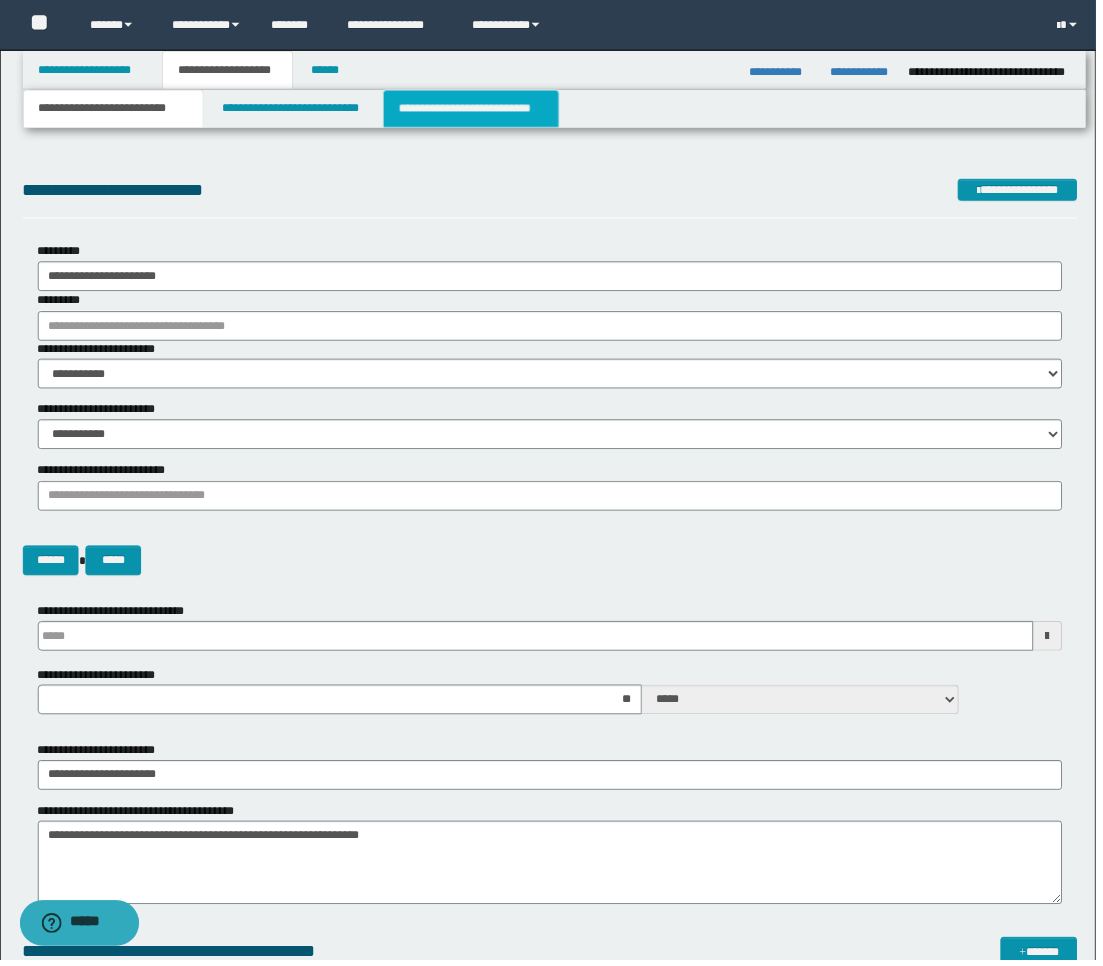 click on "**********" at bounding box center (474, 109) 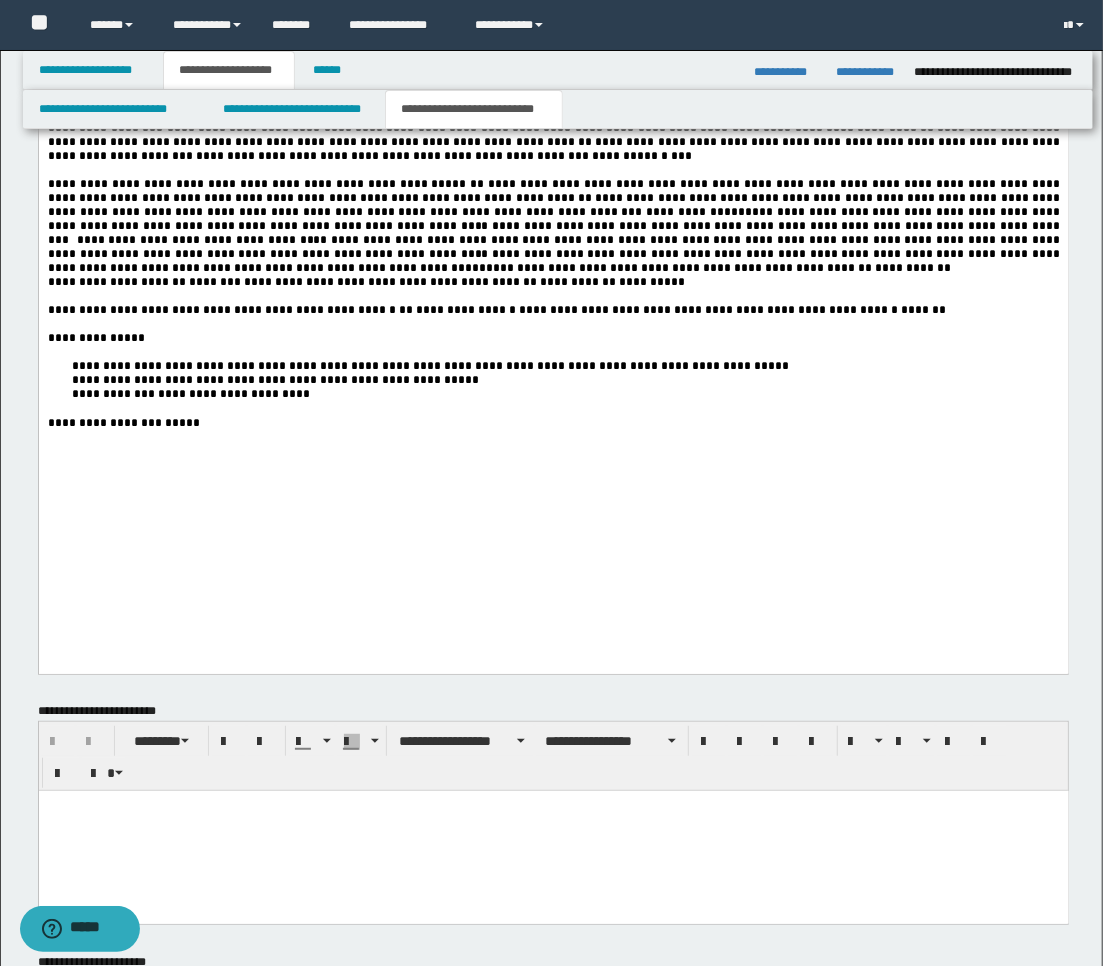 scroll, scrollTop: 3111, scrollLeft: 0, axis: vertical 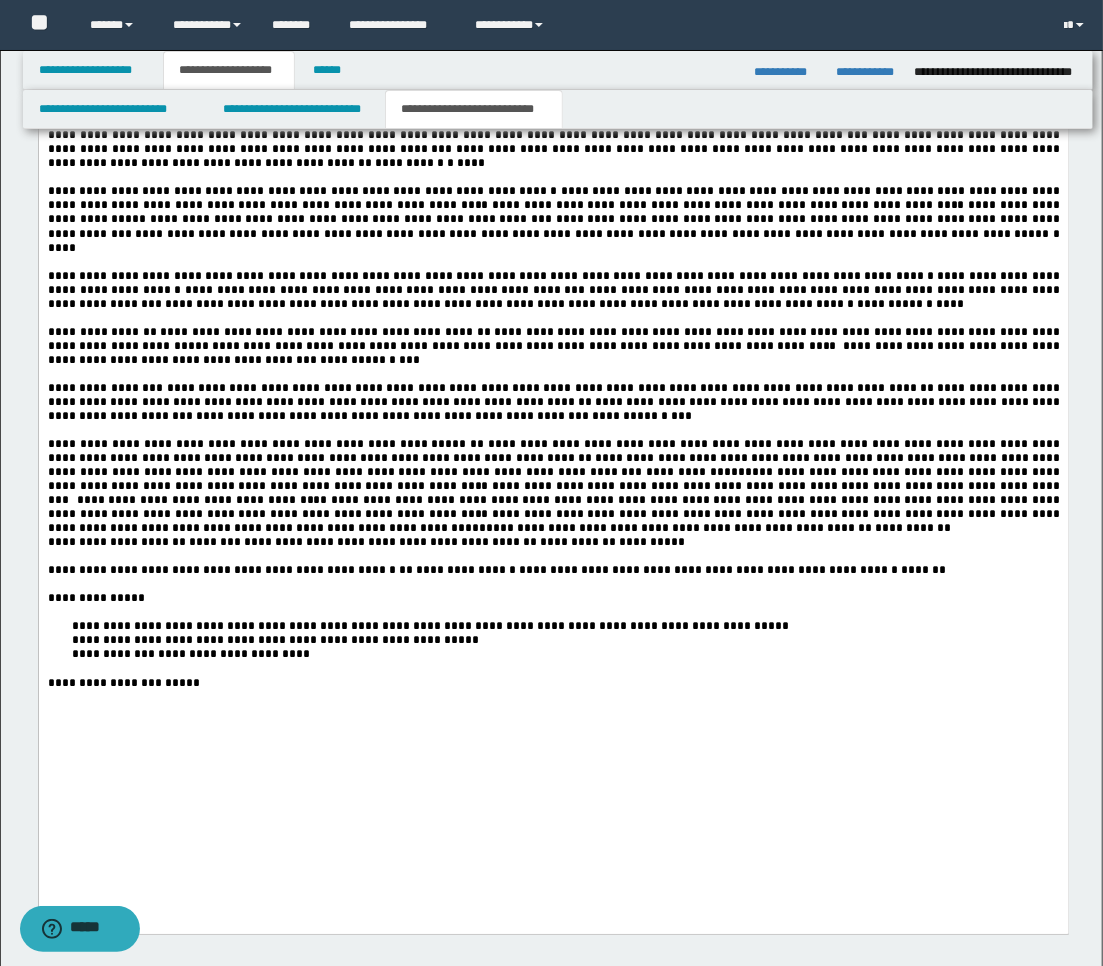 click on "**********" at bounding box center (679, 528) 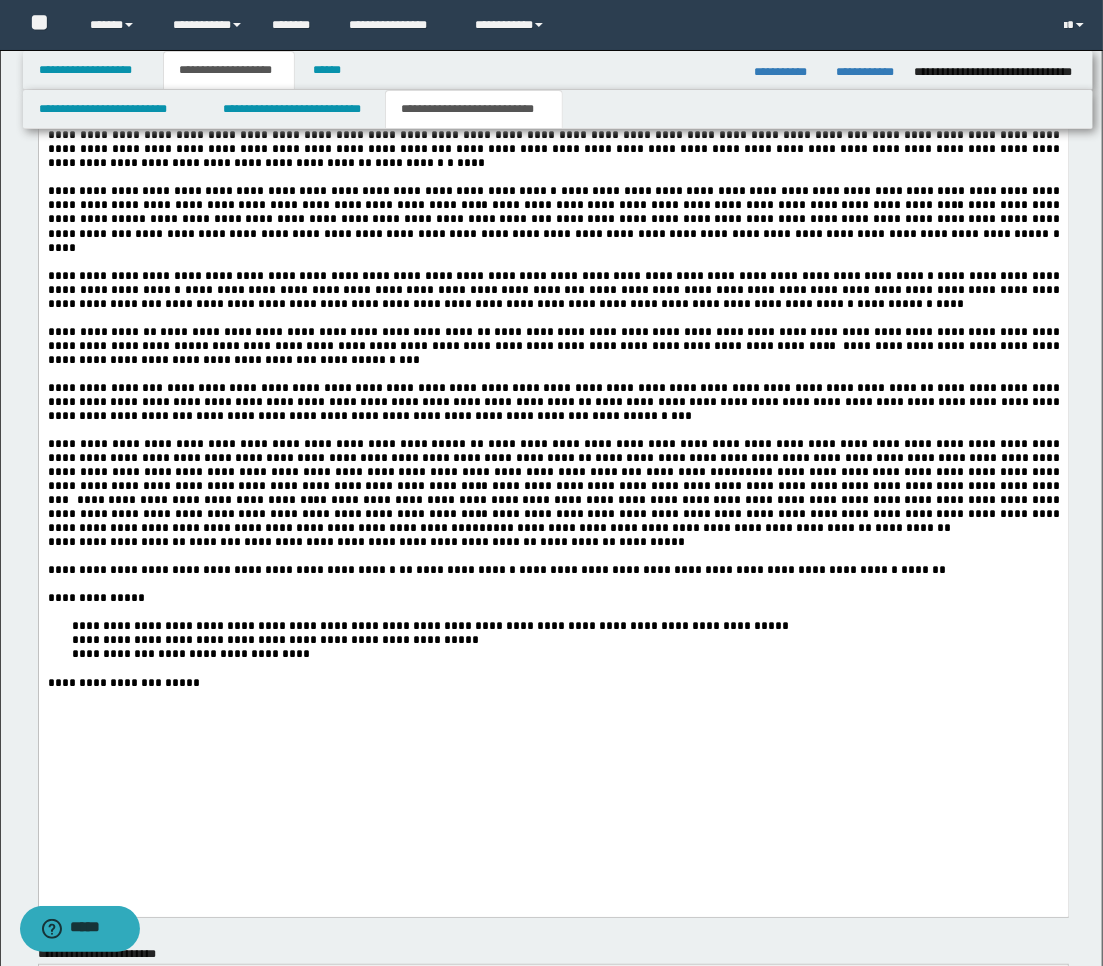click at bounding box center [553, 556] 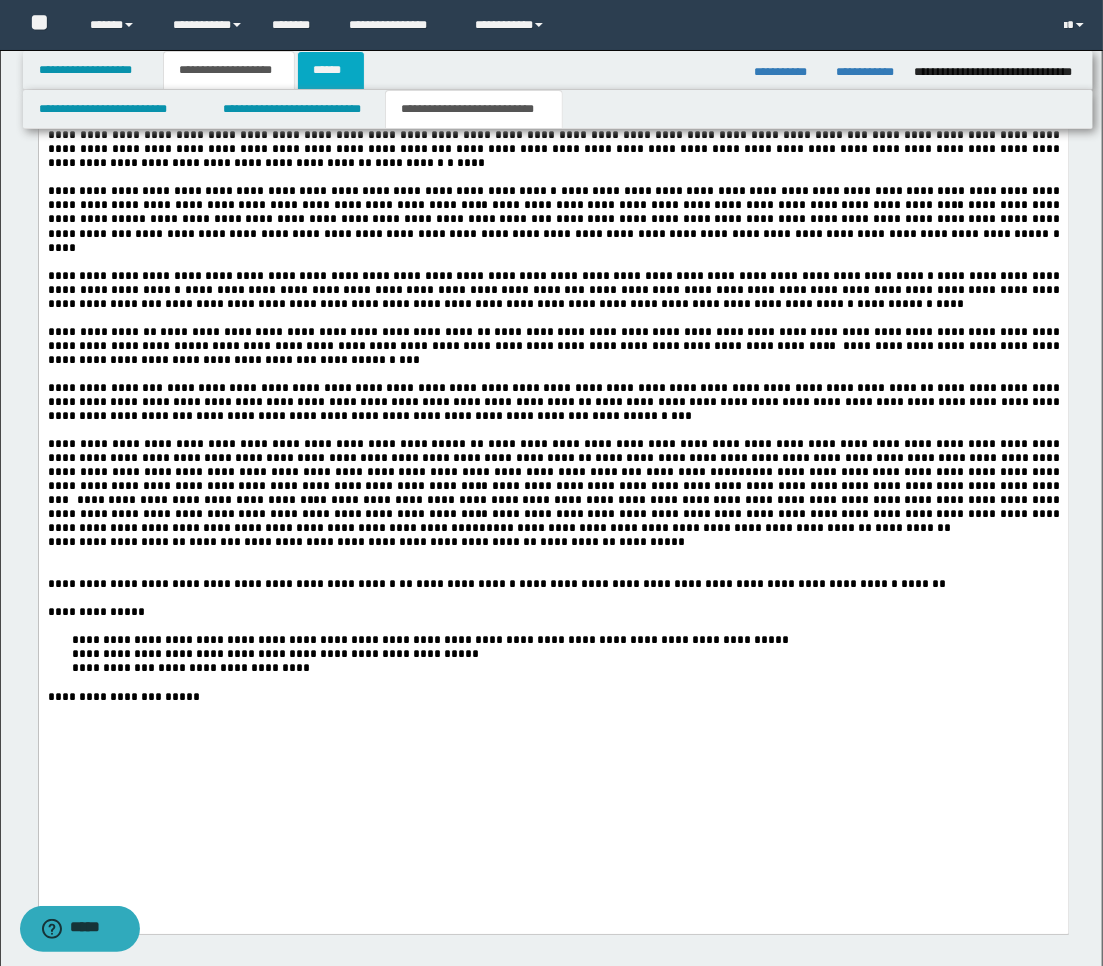 click on "******" at bounding box center (331, 70) 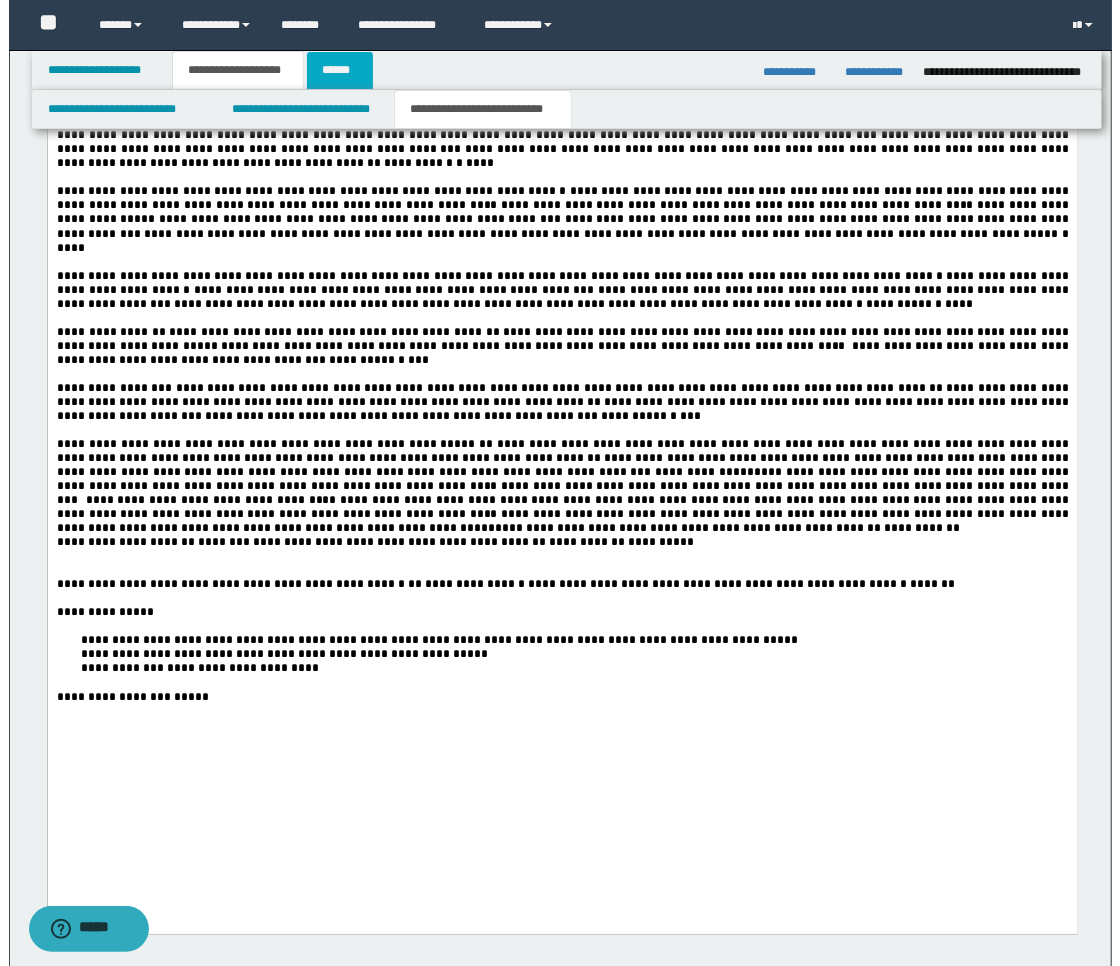 scroll, scrollTop: 0, scrollLeft: 0, axis: both 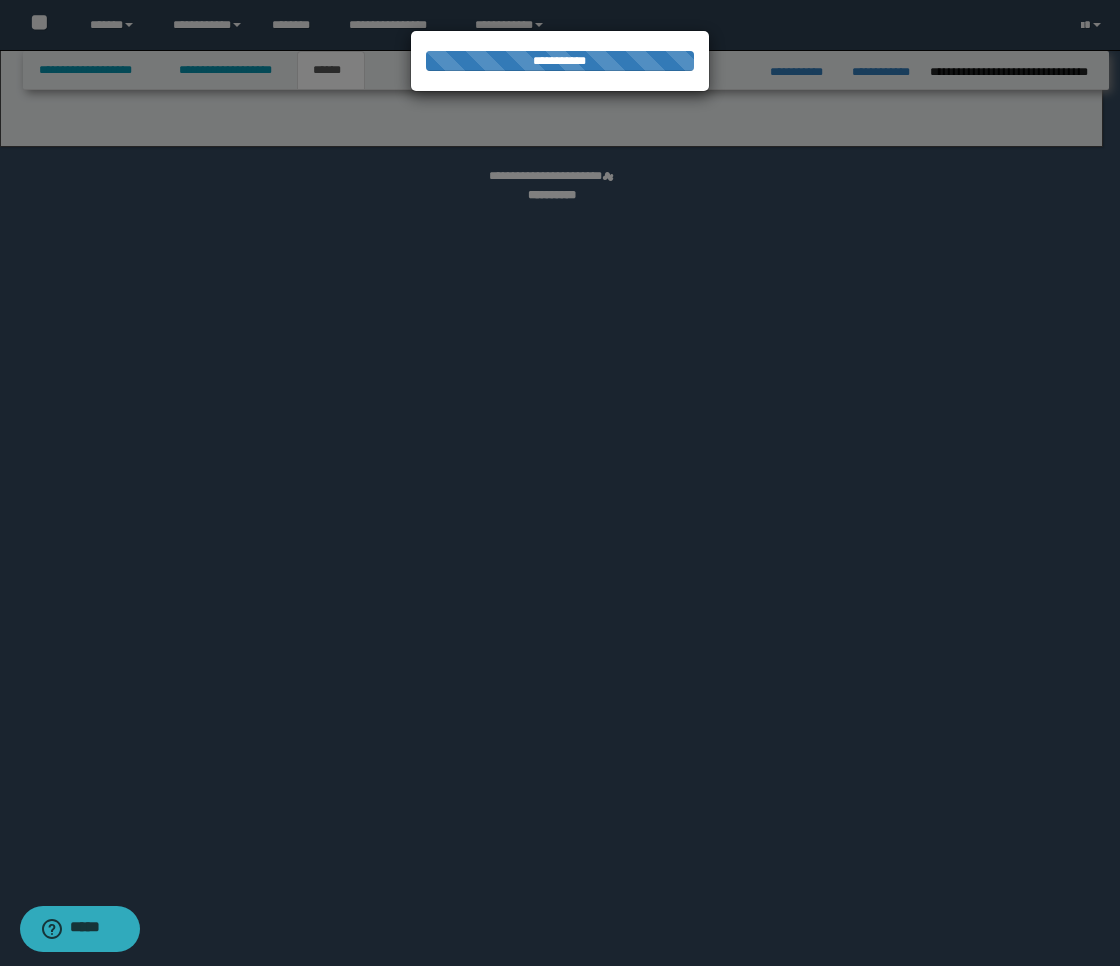select on "*" 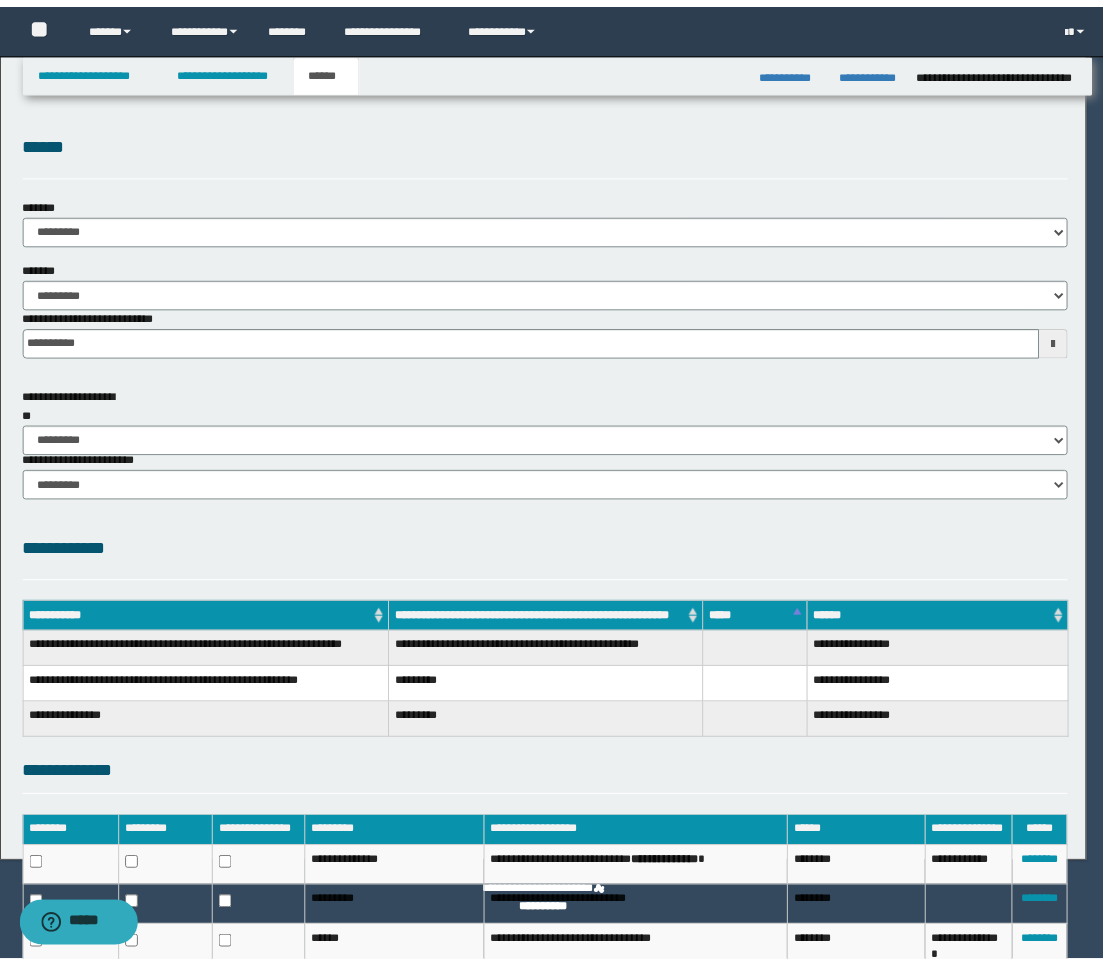scroll, scrollTop: 0, scrollLeft: 0, axis: both 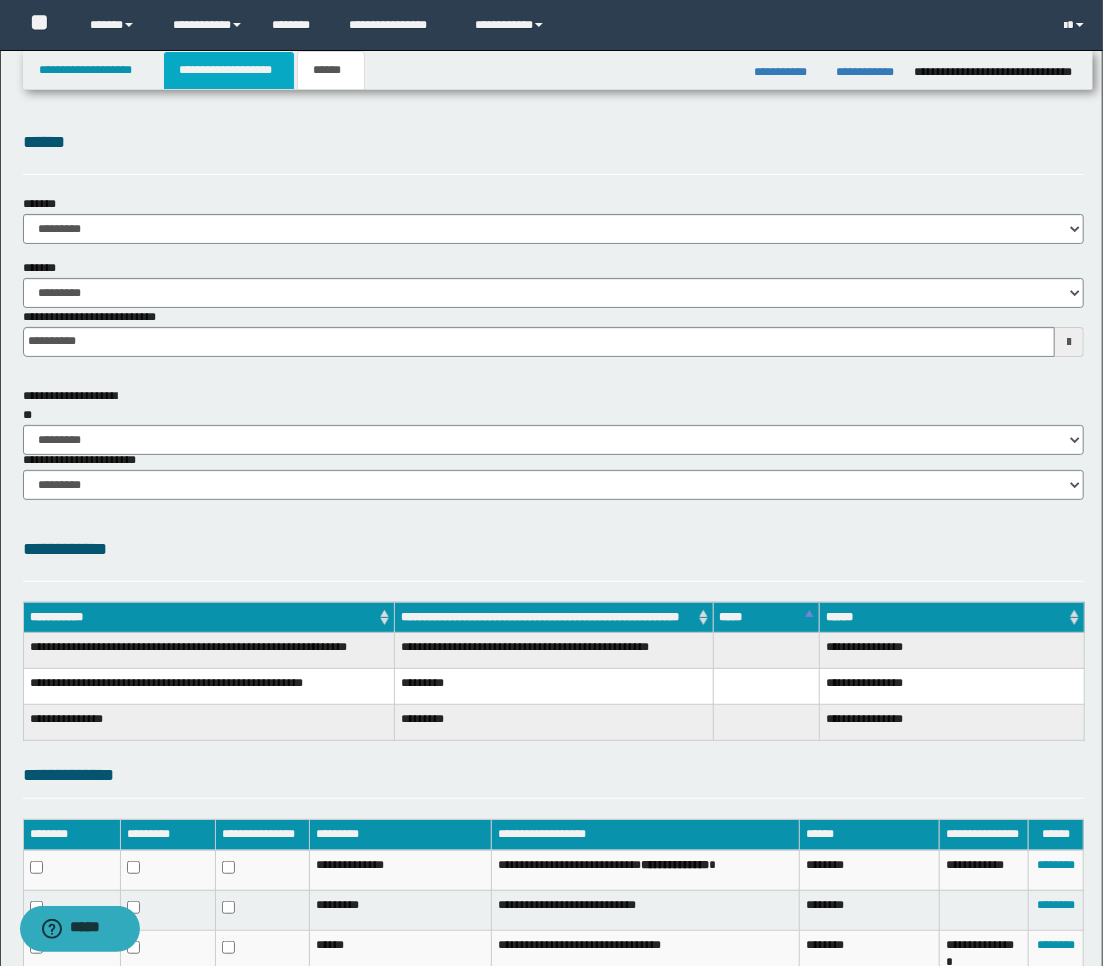 click on "**********" at bounding box center (229, 70) 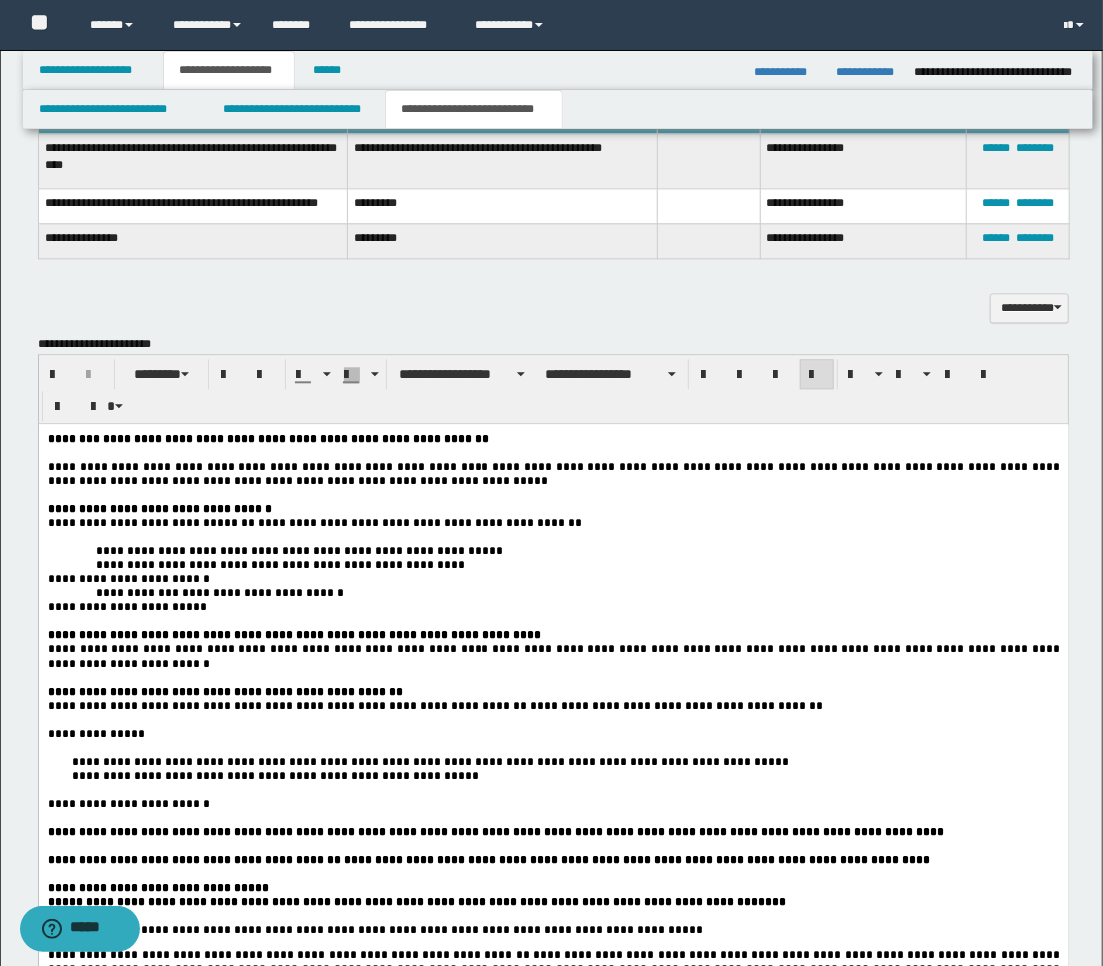 scroll, scrollTop: 2111, scrollLeft: 0, axis: vertical 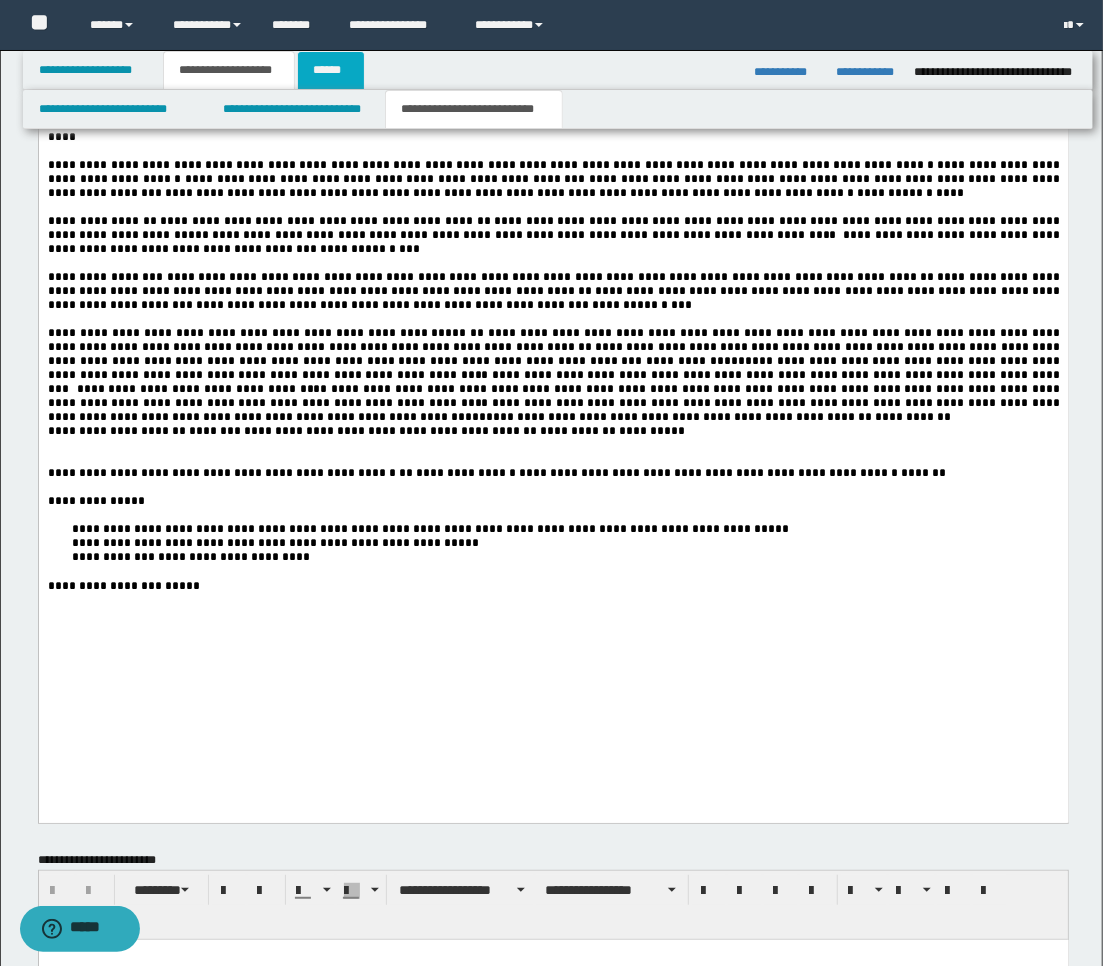 click on "******" at bounding box center (331, 70) 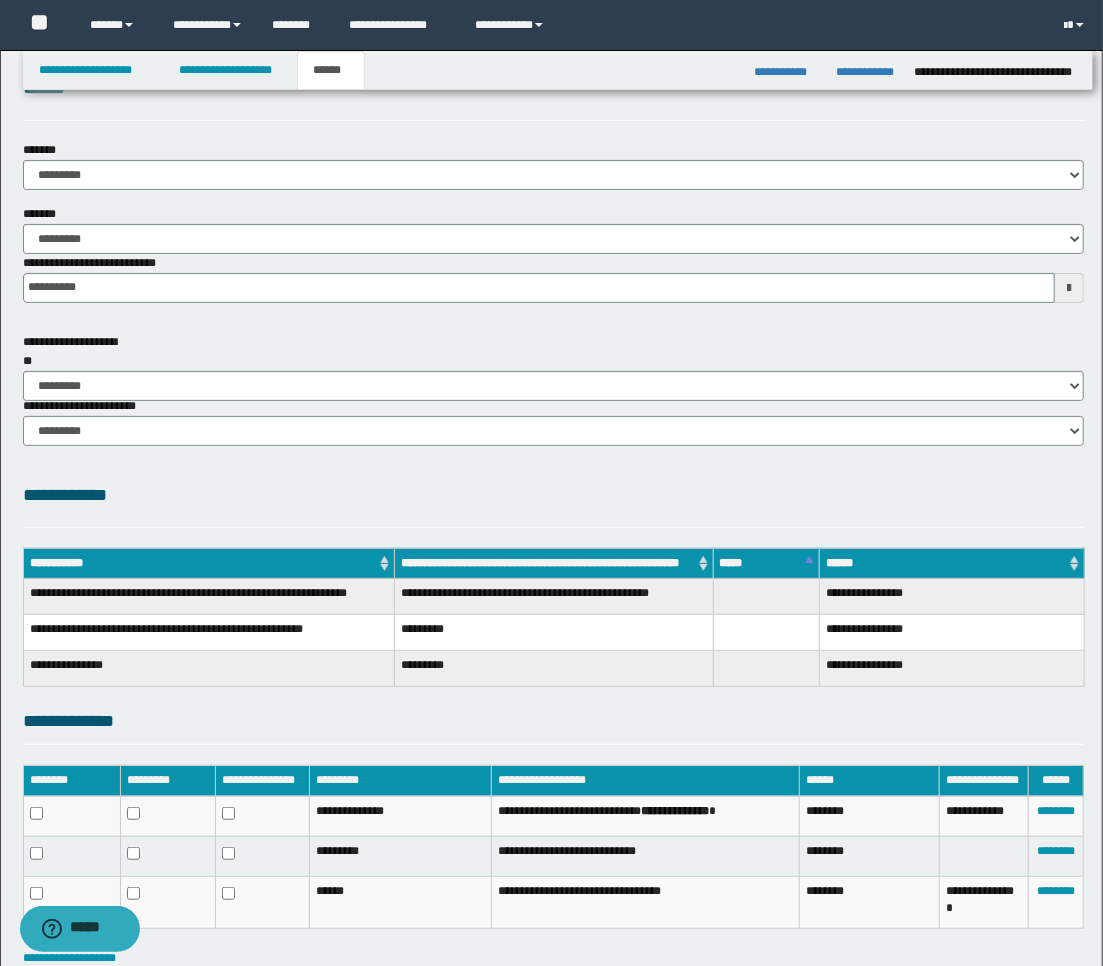 scroll, scrollTop: 0, scrollLeft: 0, axis: both 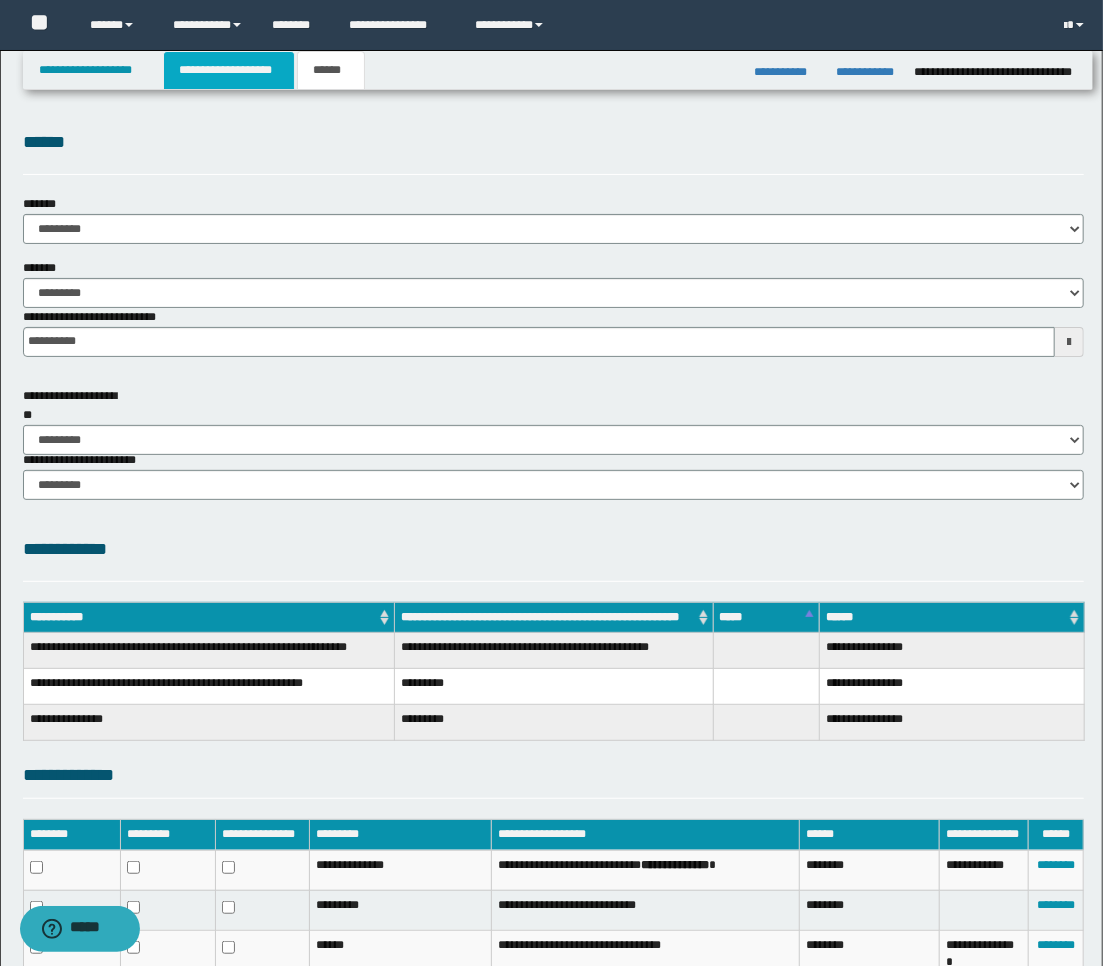 click on "**********" at bounding box center [229, 70] 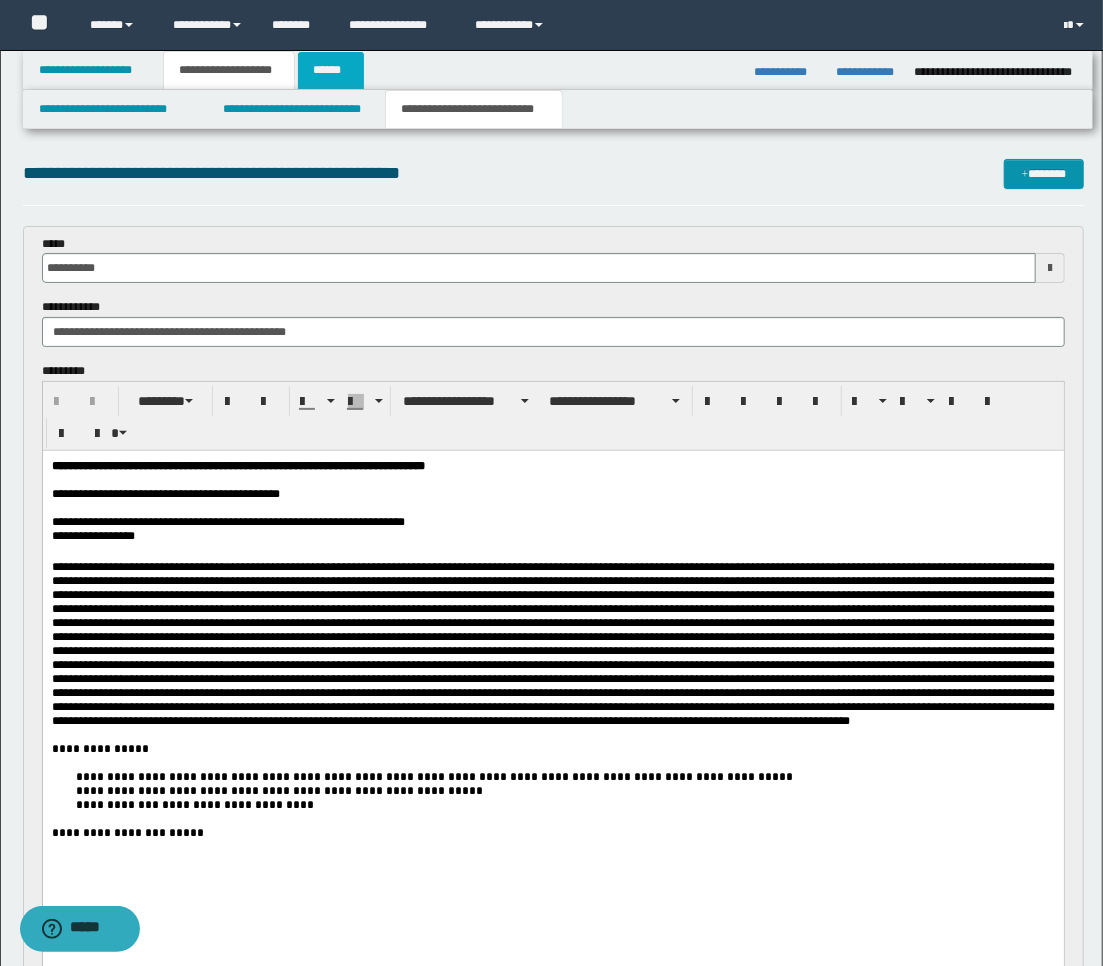click on "******" at bounding box center [331, 70] 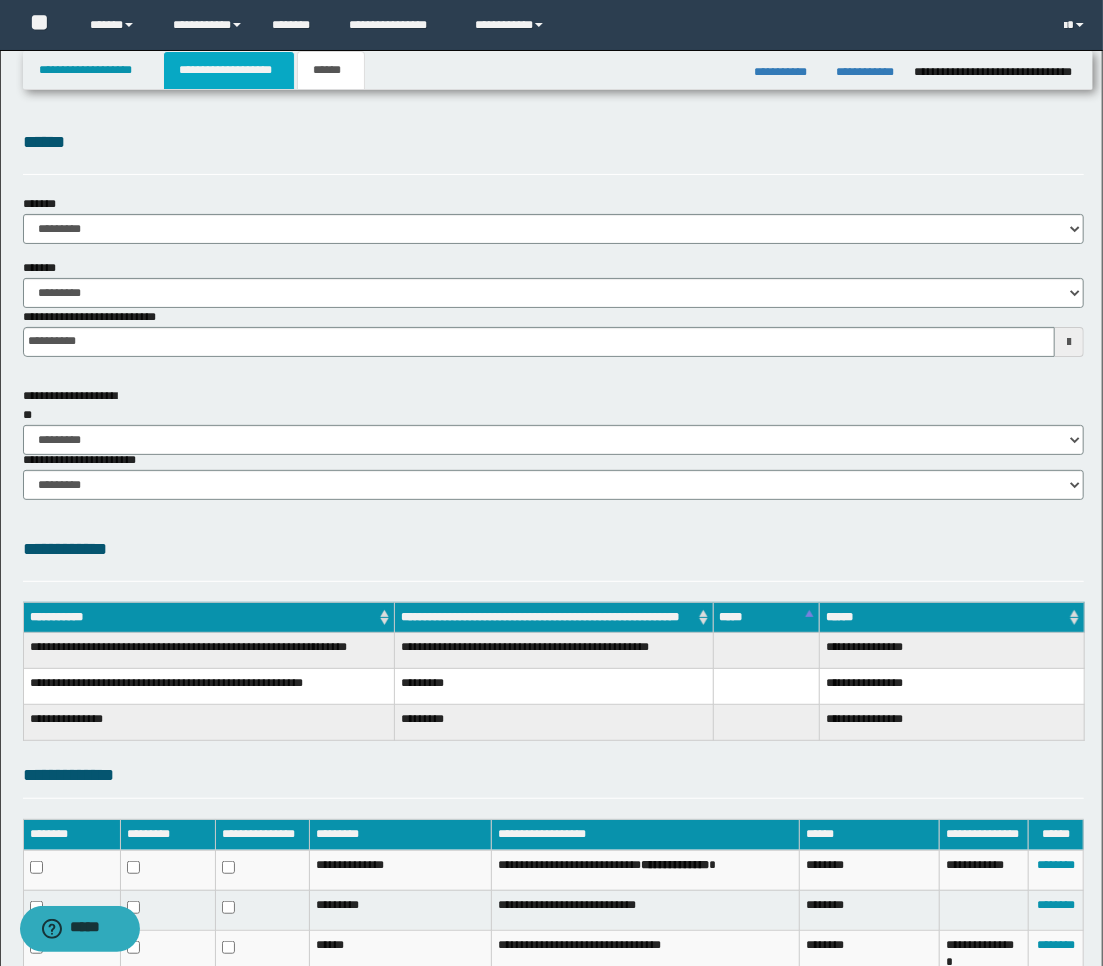 click on "**********" at bounding box center (229, 70) 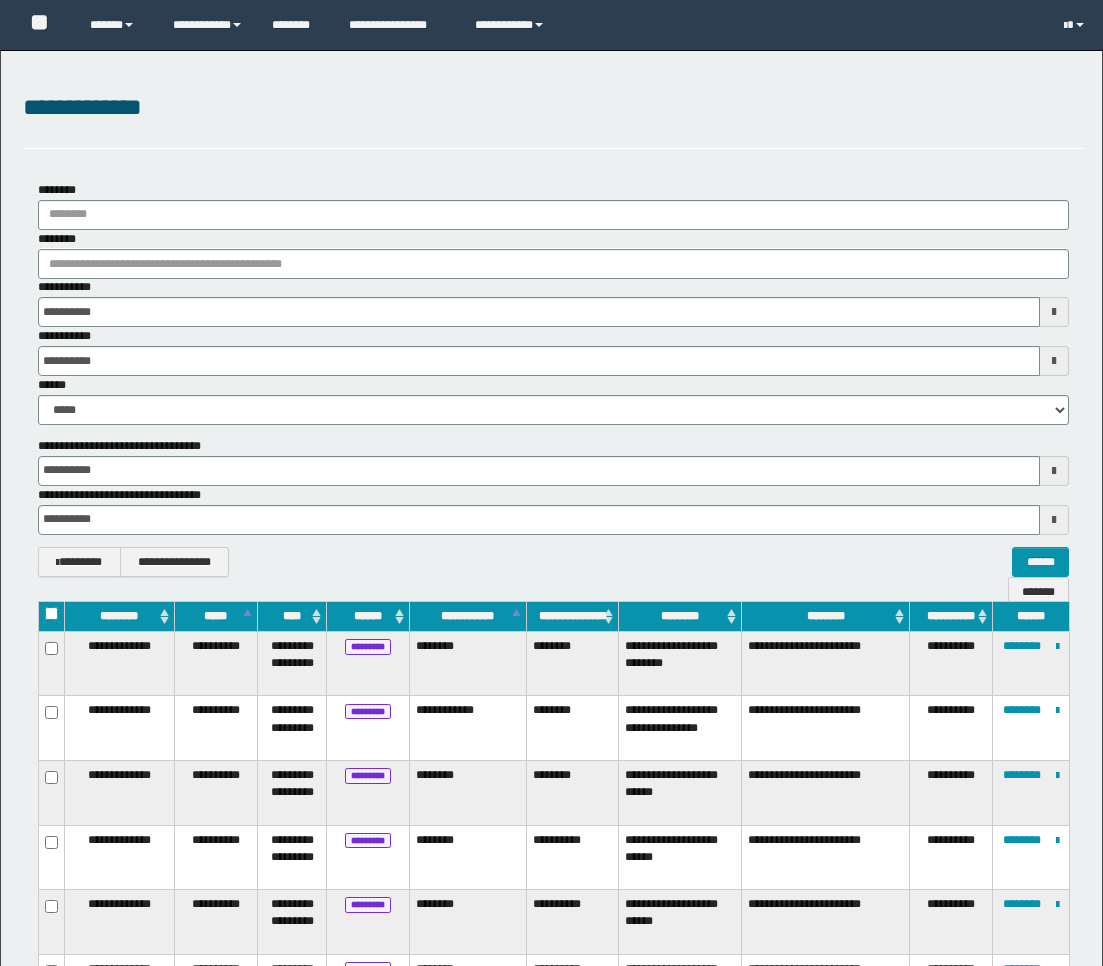 scroll, scrollTop: 333, scrollLeft: 0, axis: vertical 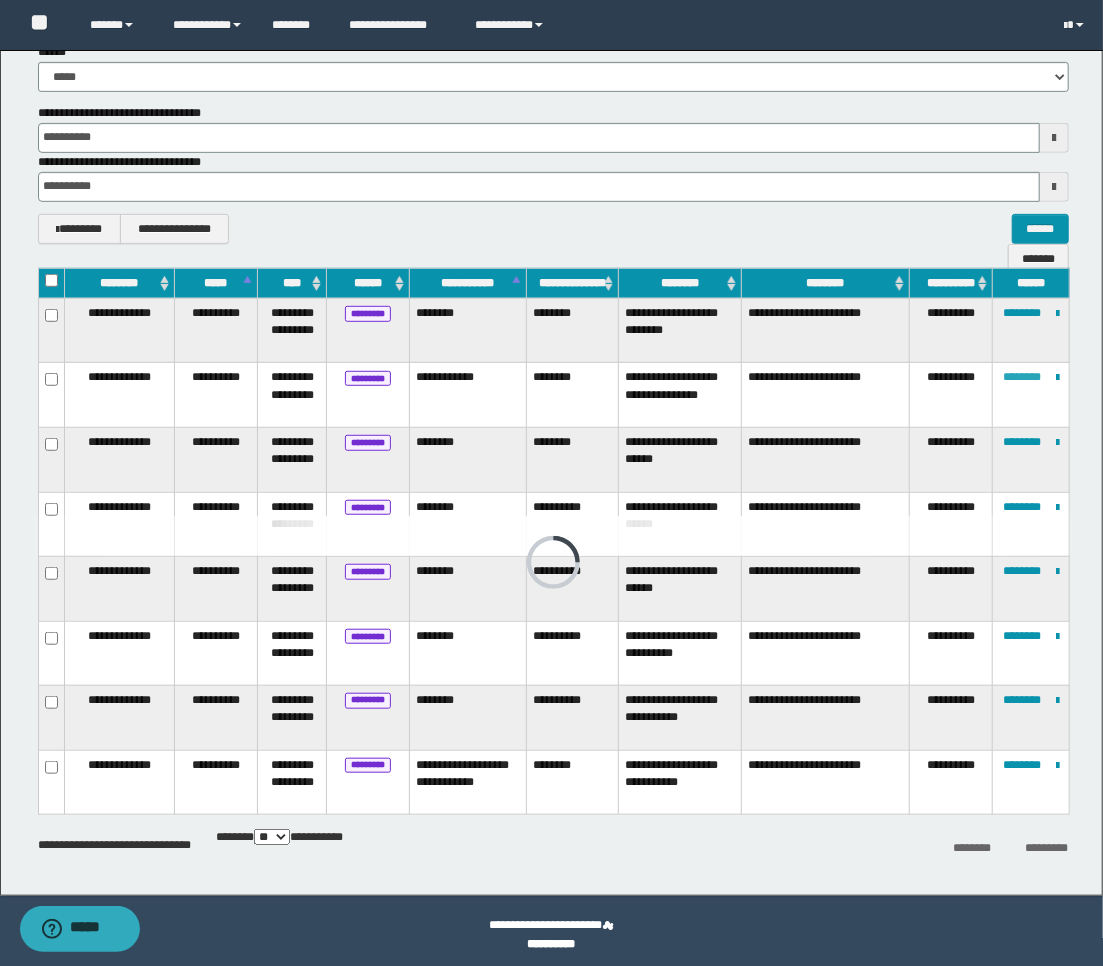 click on "********" at bounding box center [1022, 377] 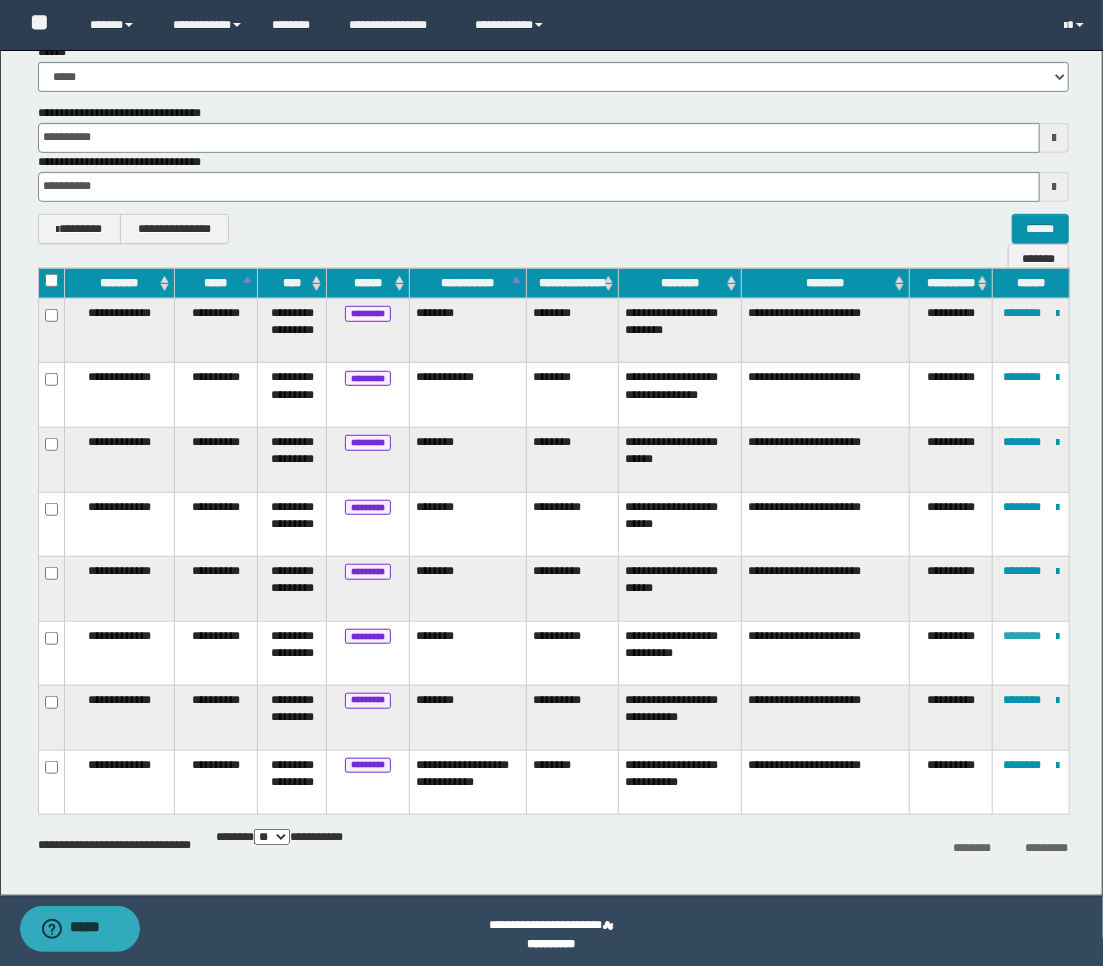click on "********" at bounding box center [1022, 636] 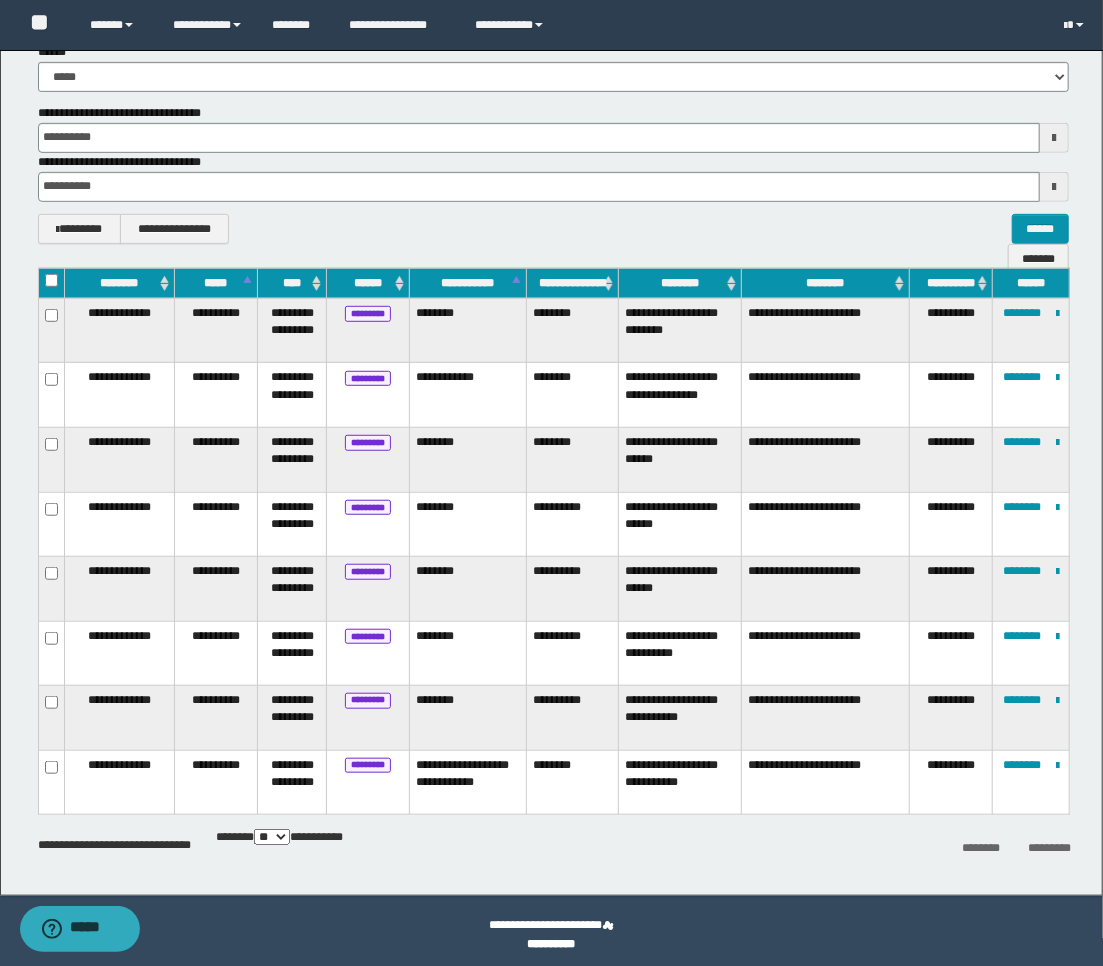 scroll, scrollTop: 0, scrollLeft: 0, axis: both 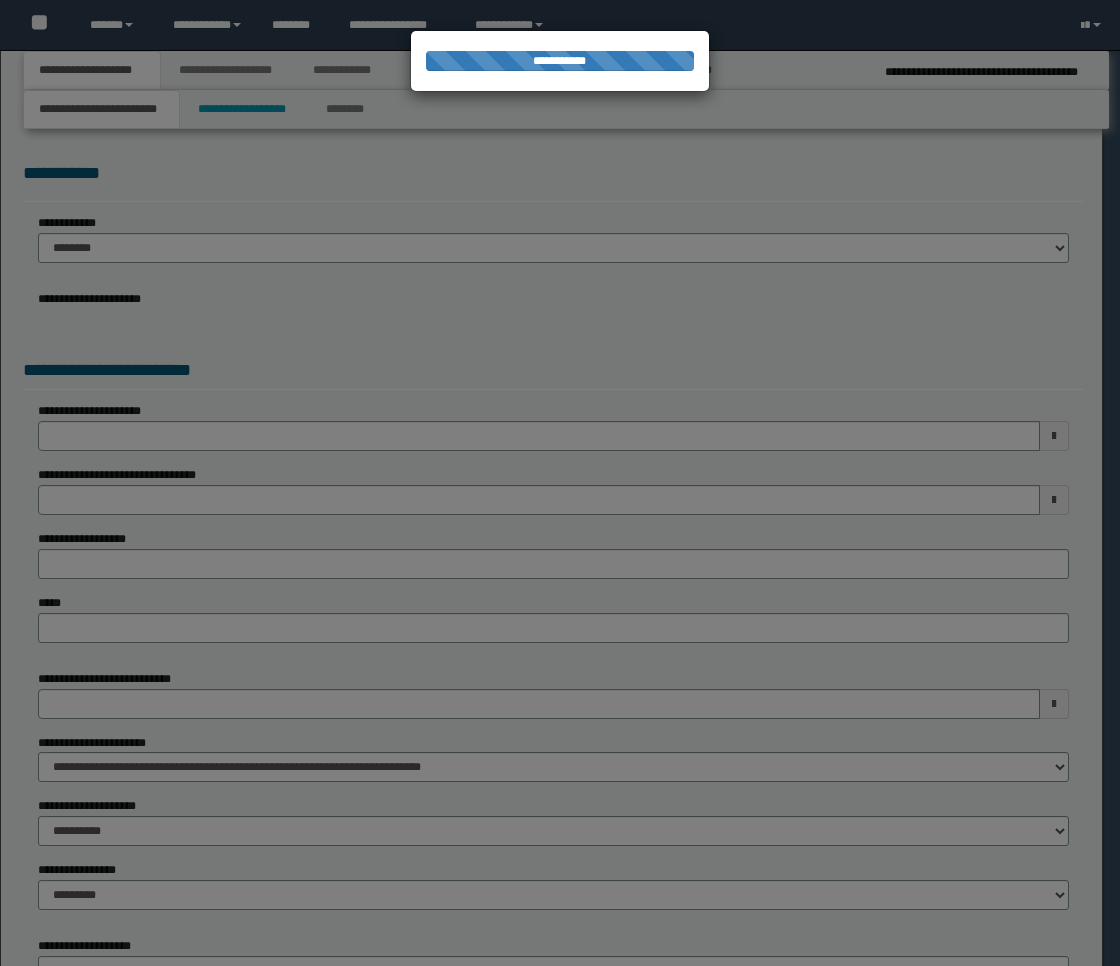 select on "*" 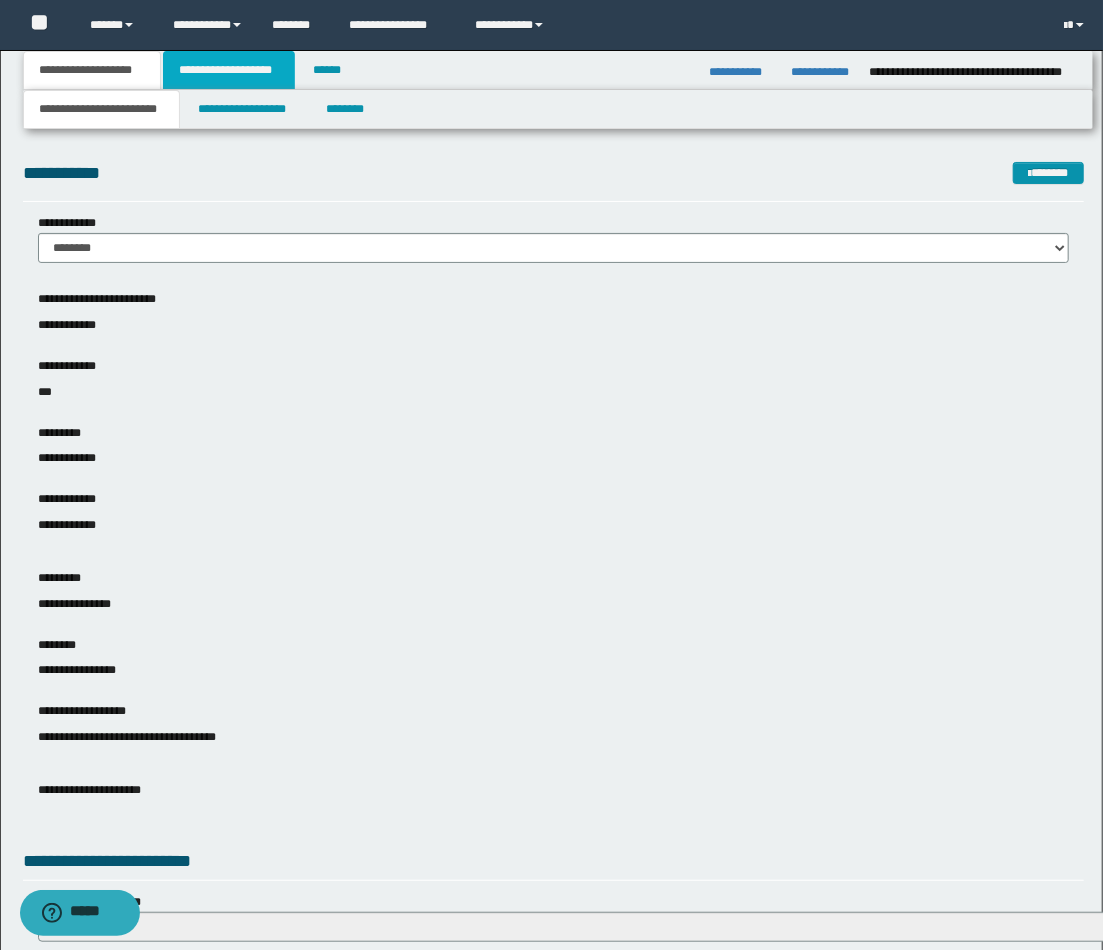 click on "**********" at bounding box center [229, 70] 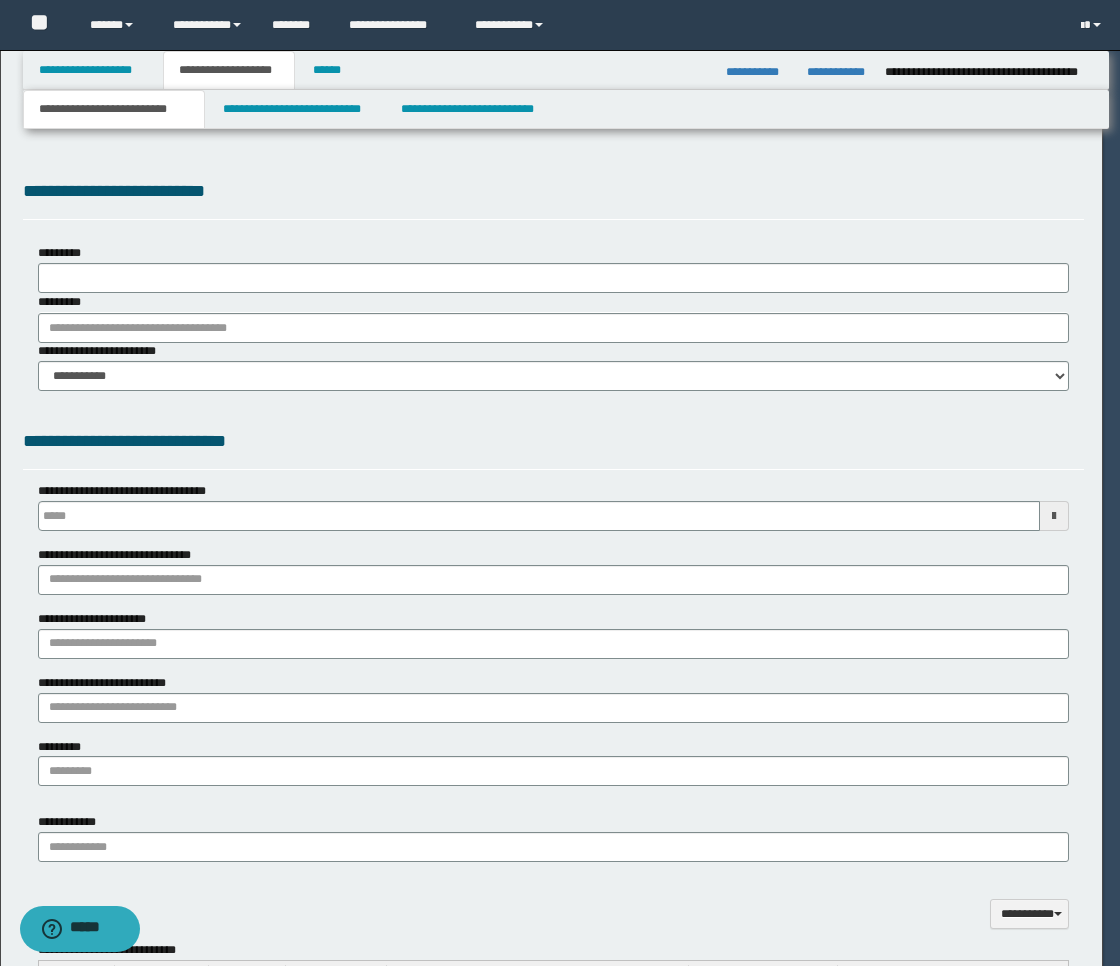 type 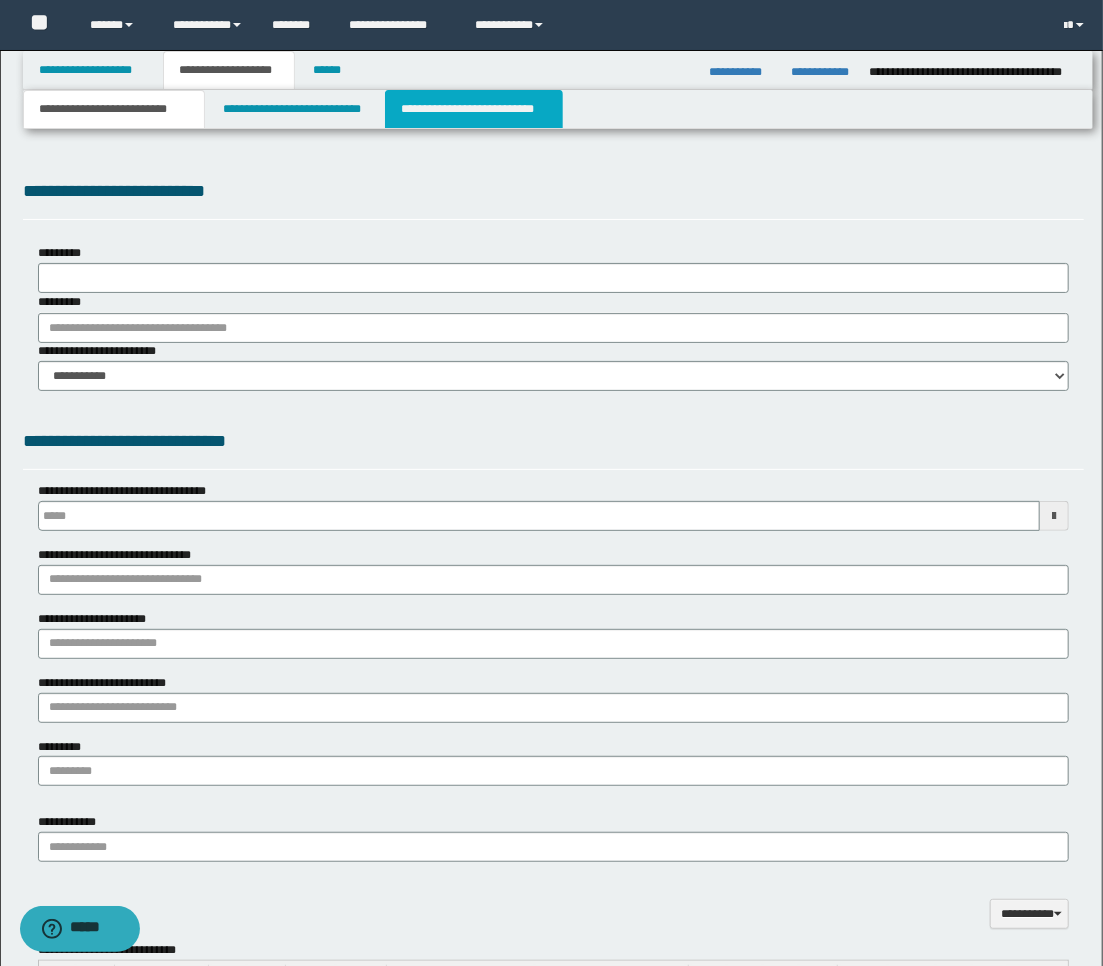 click on "**********" at bounding box center [474, 109] 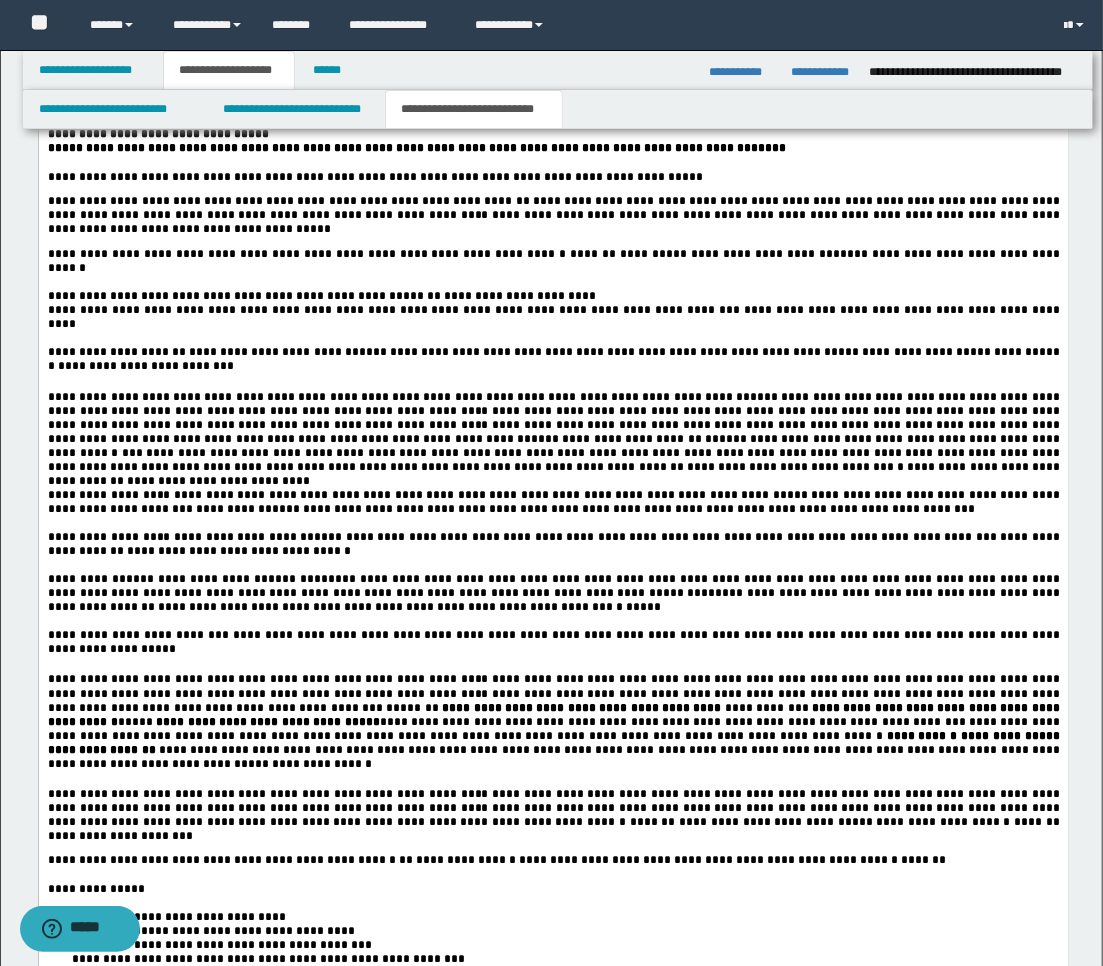 scroll, scrollTop: 3444, scrollLeft: 0, axis: vertical 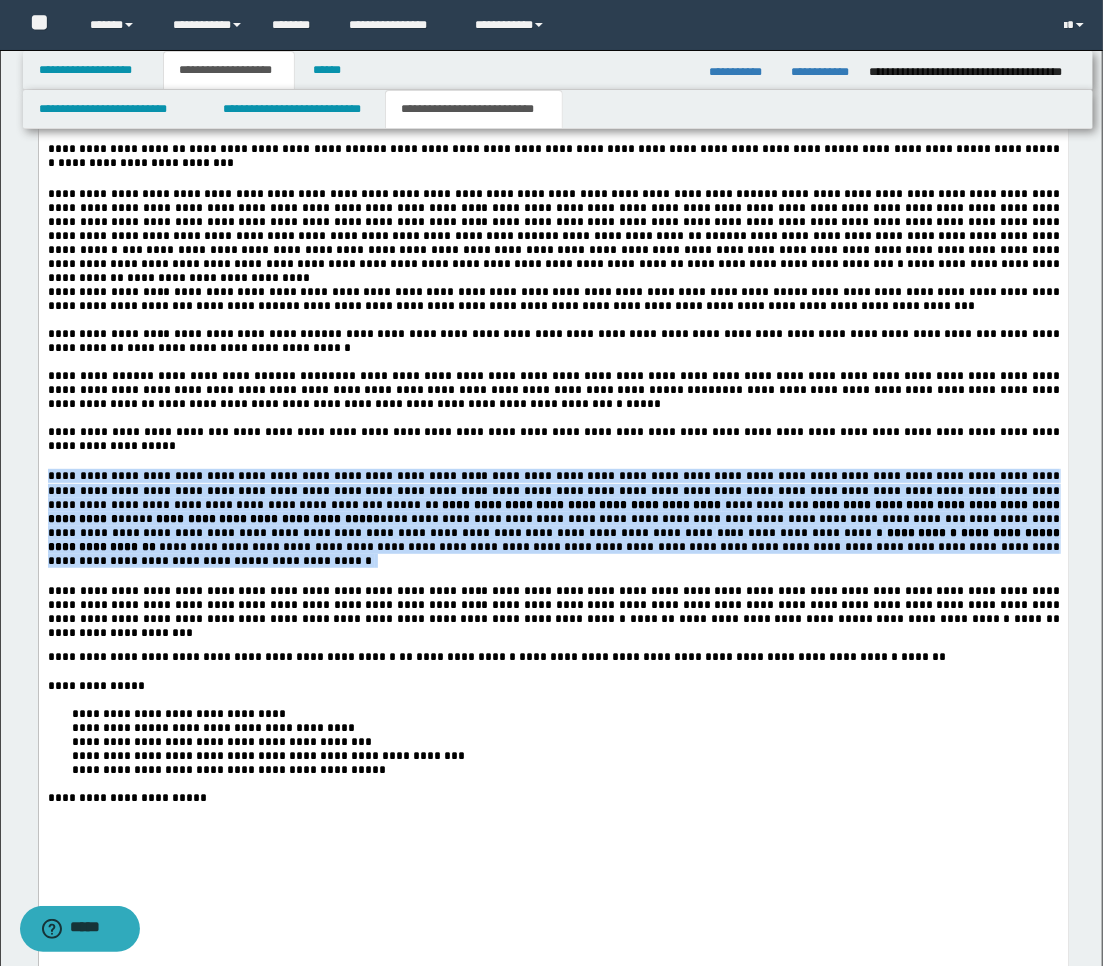 drag, startPoint x: 634, startPoint y: 640, endPoint x: 40, endPoint y: 564, distance: 598.8422 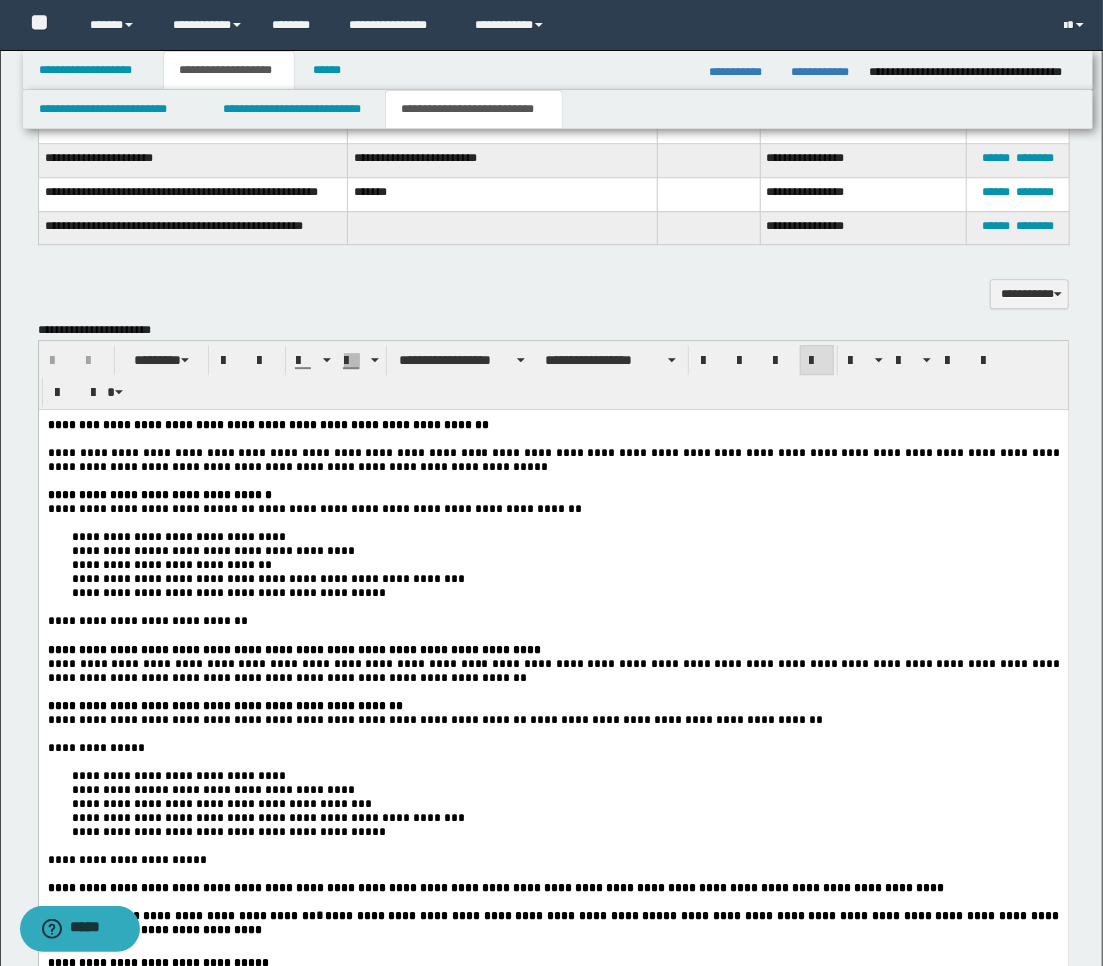 scroll, scrollTop: 2333, scrollLeft: 0, axis: vertical 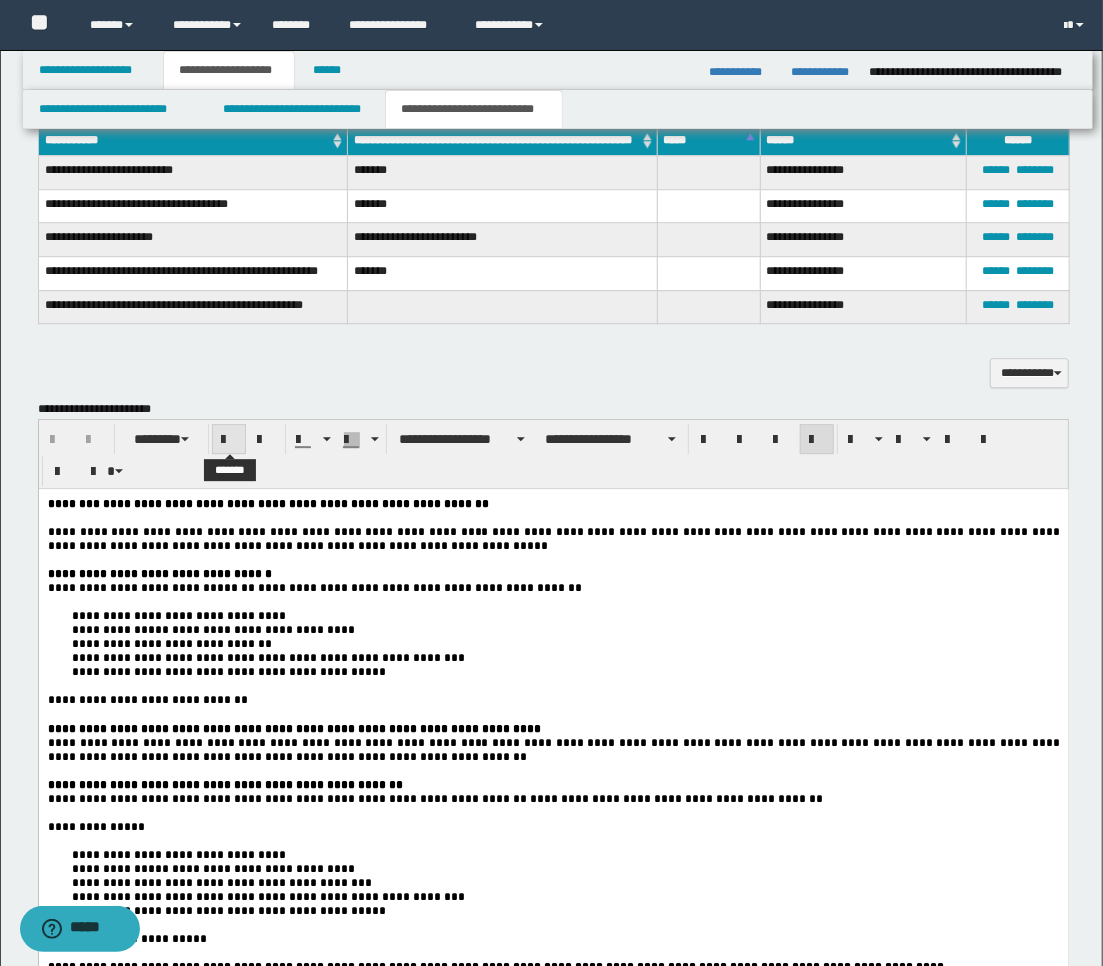 click at bounding box center (229, 440) 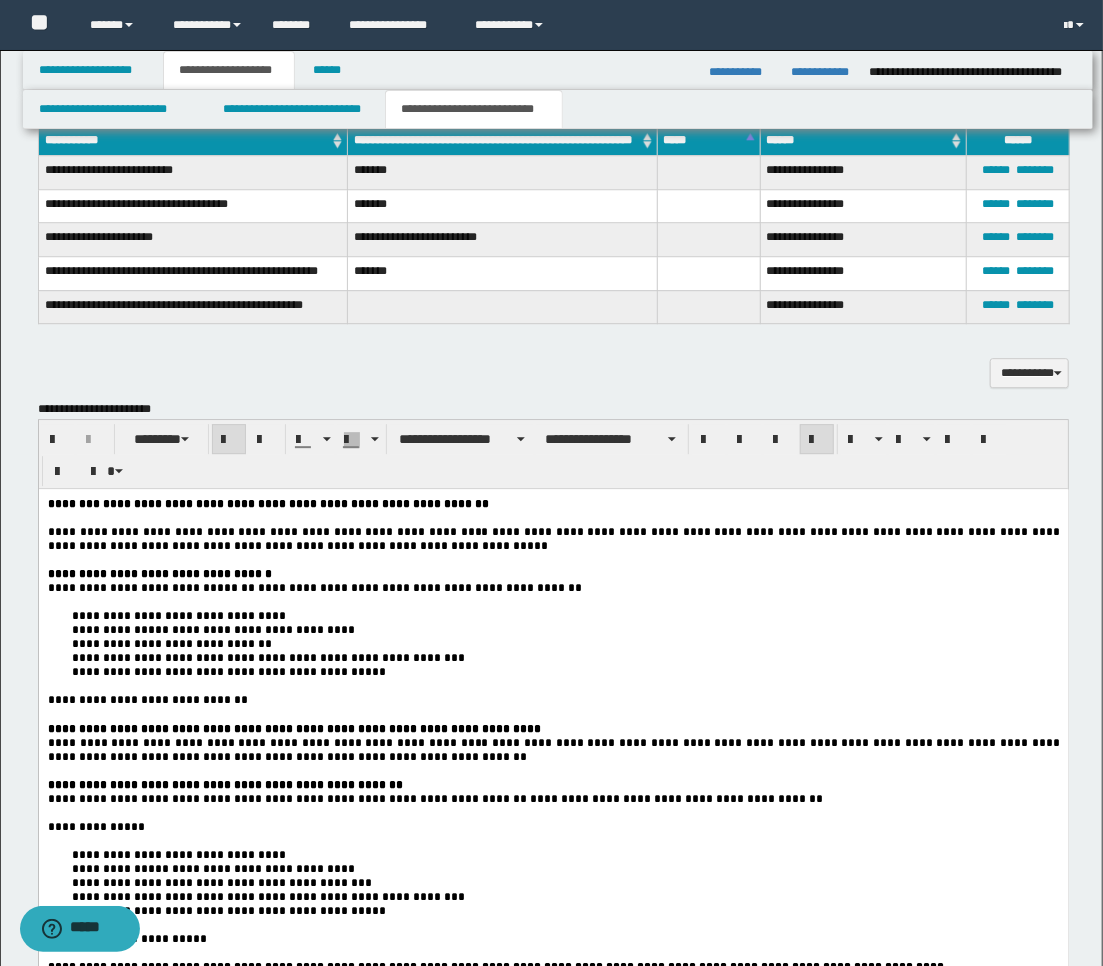 click at bounding box center (229, 440) 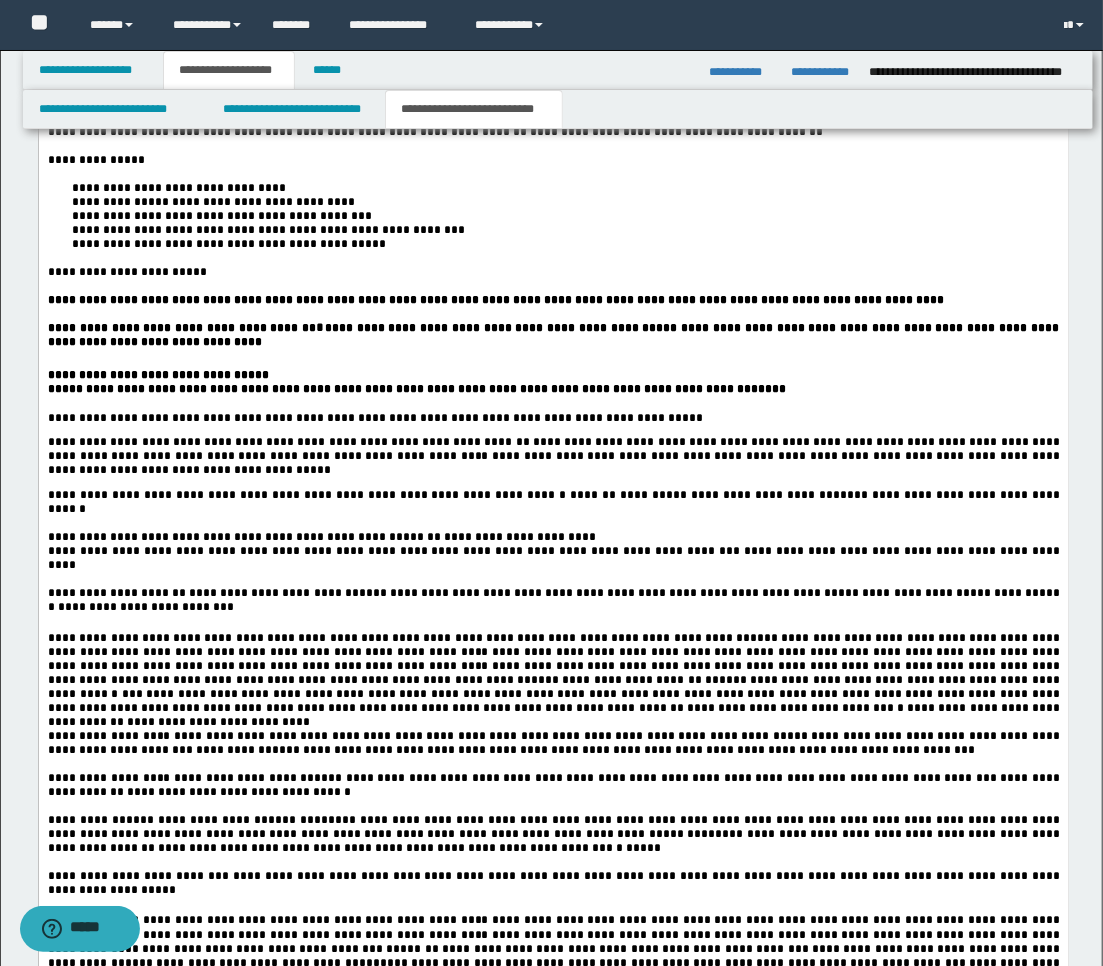 scroll, scrollTop: 3333, scrollLeft: 0, axis: vertical 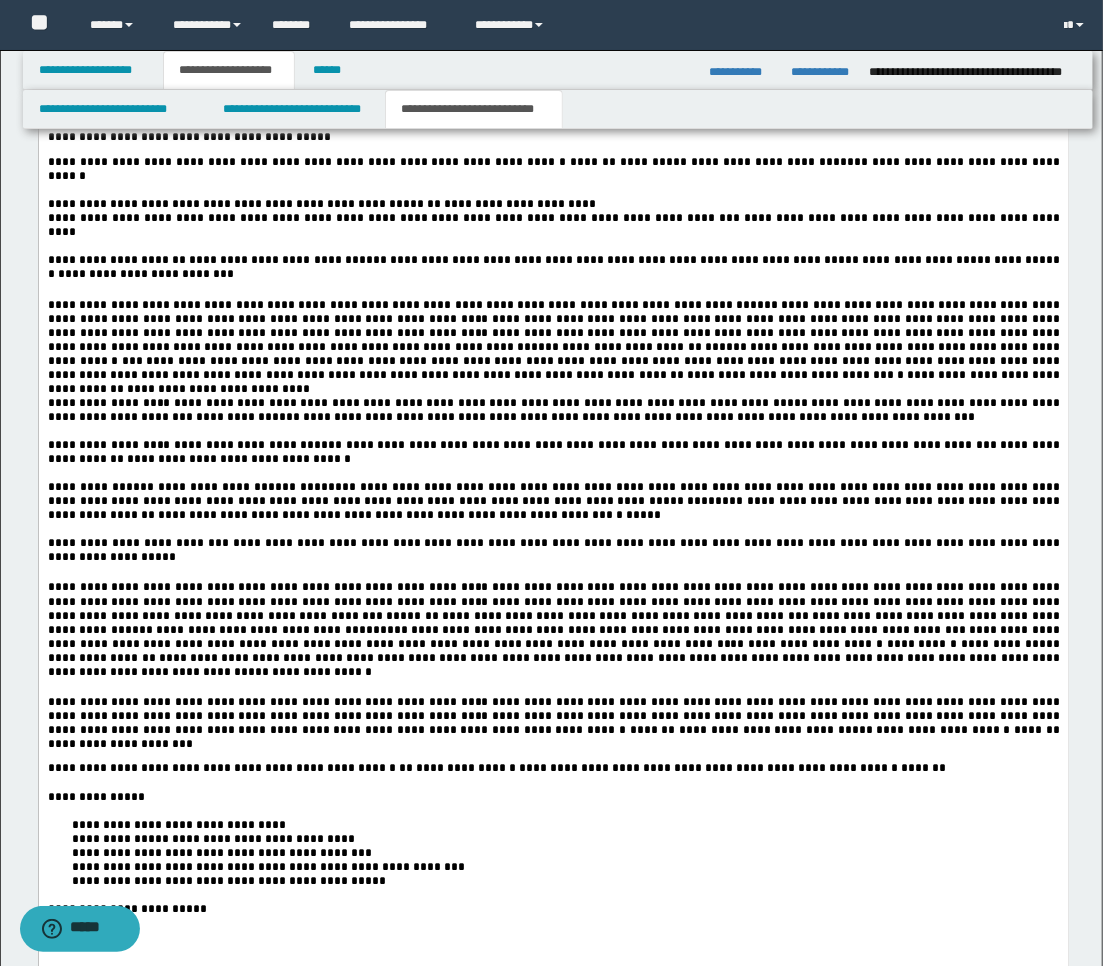click at bounding box center [553, 530] 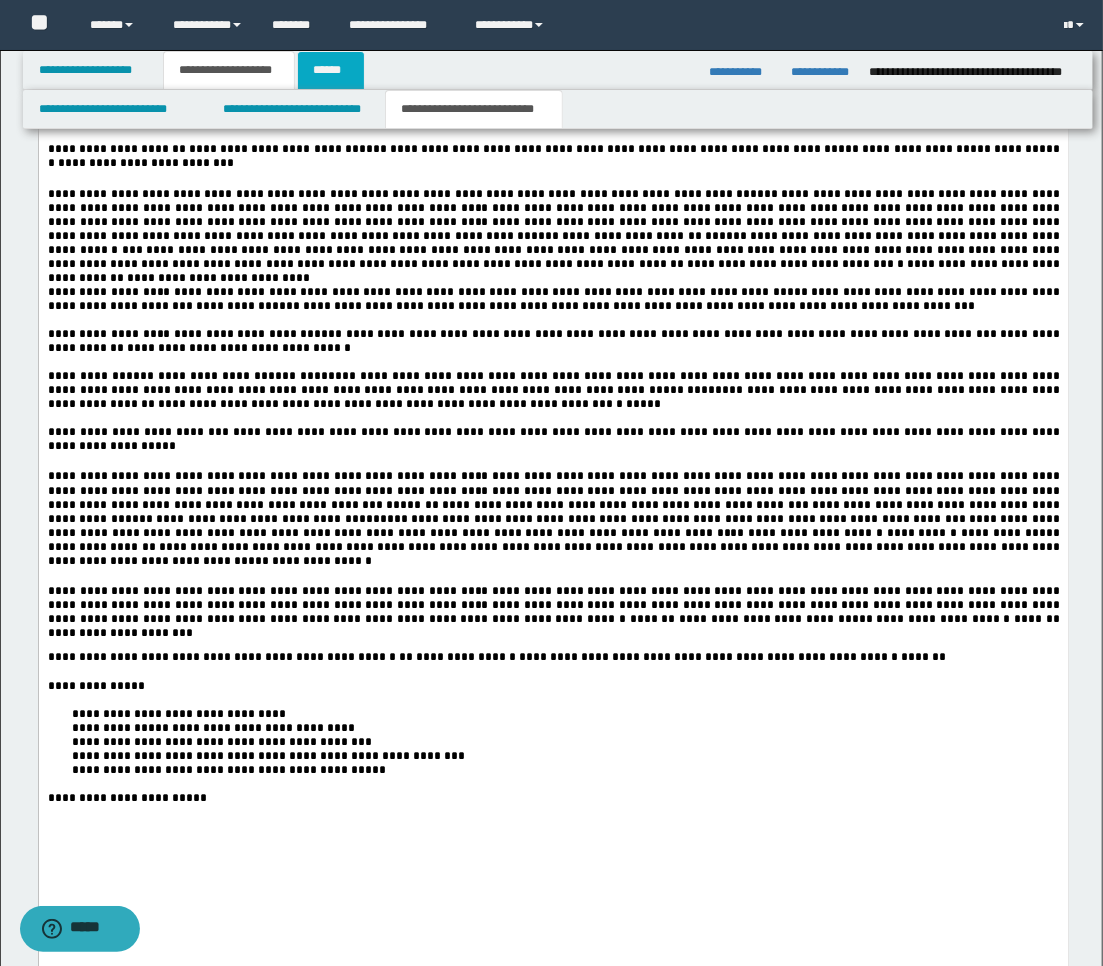 click on "******" at bounding box center [331, 70] 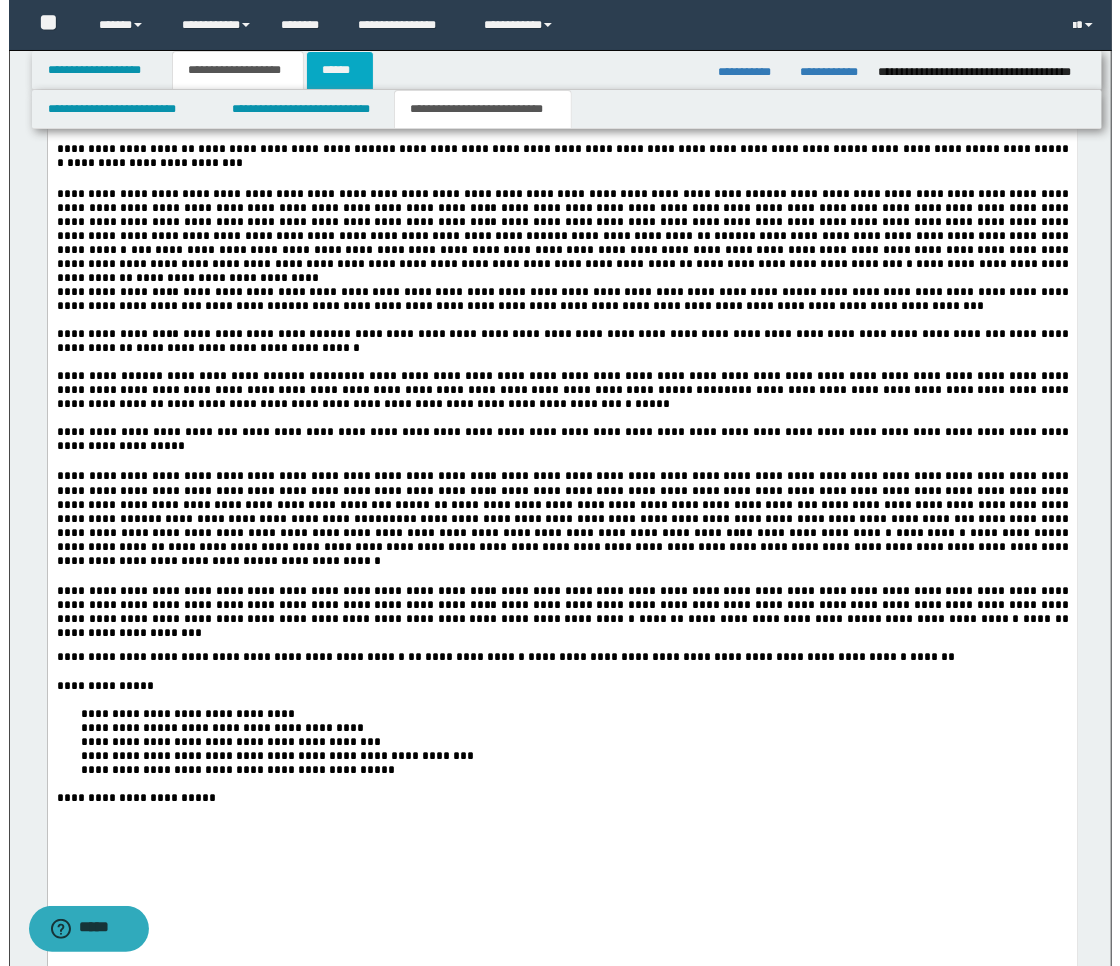 scroll, scrollTop: 0, scrollLeft: 0, axis: both 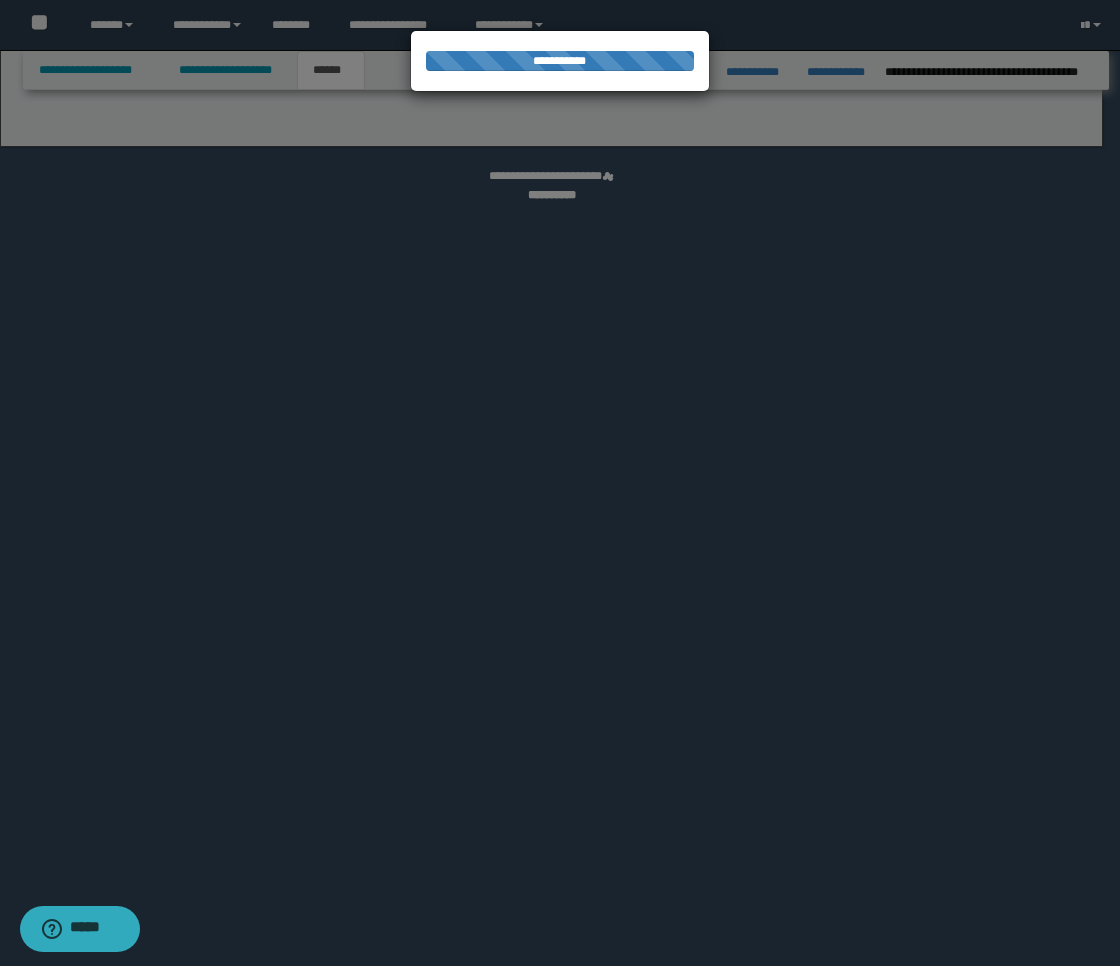 select on "*" 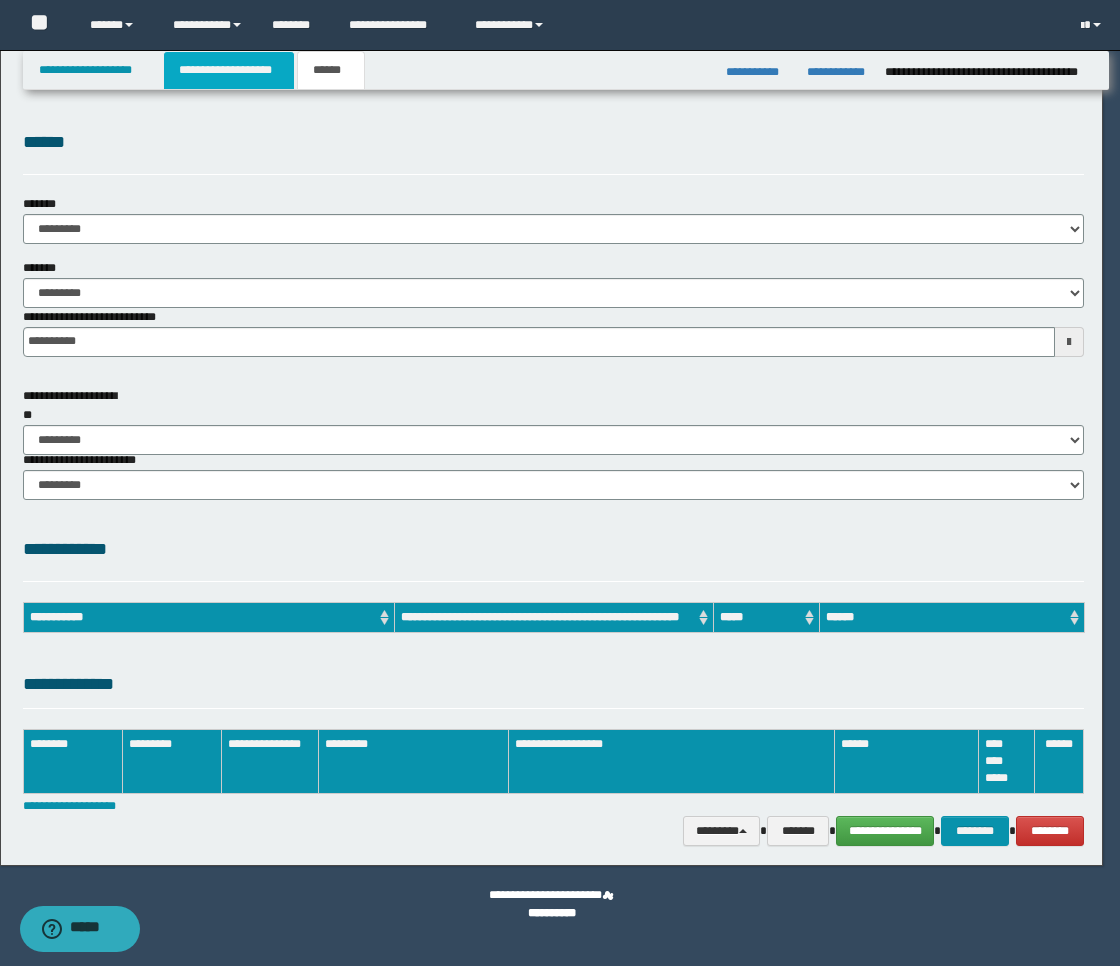 scroll, scrollTop: 0, scrollLeft: 0, axis: both 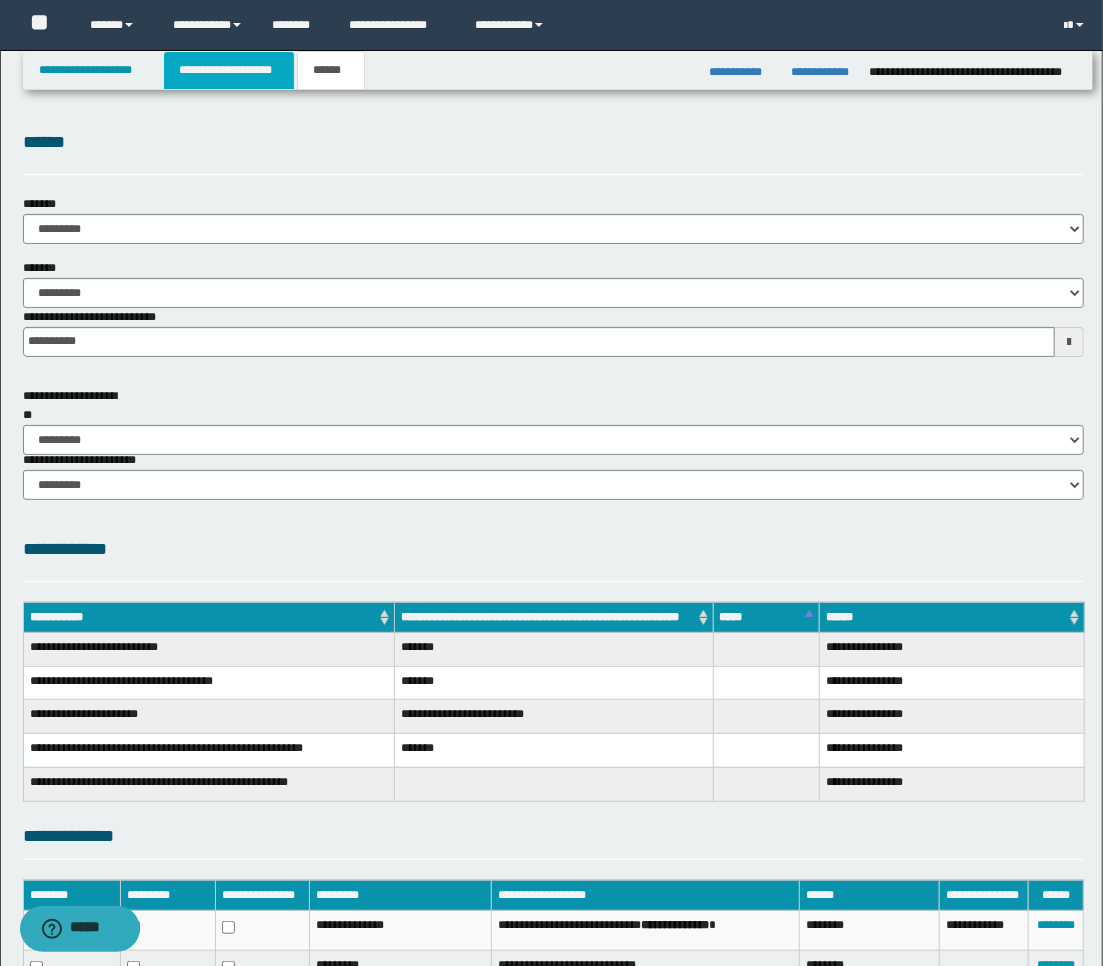 click on "**********" at bounding box center [229, 70] 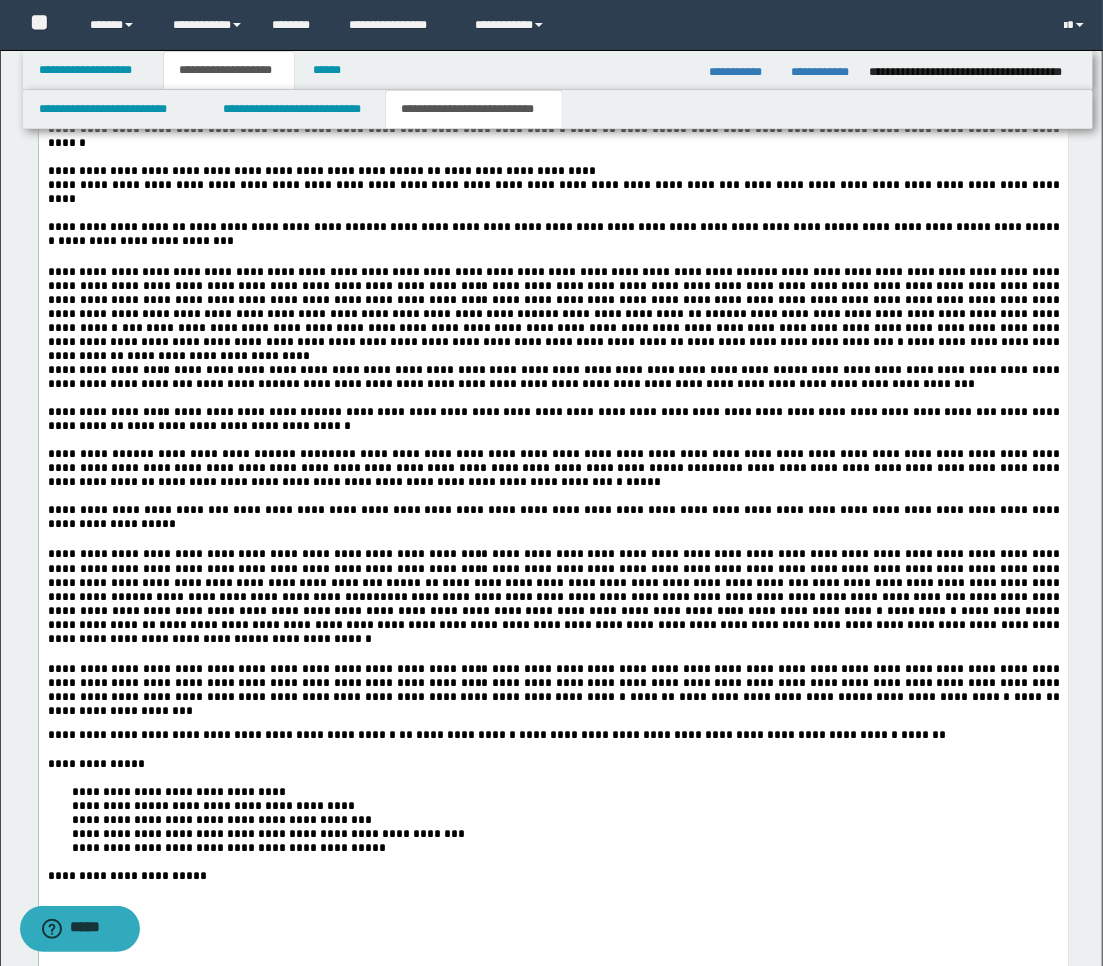 scroll, scrollTop: 3555, scrollLeft: 0, axis: vertical 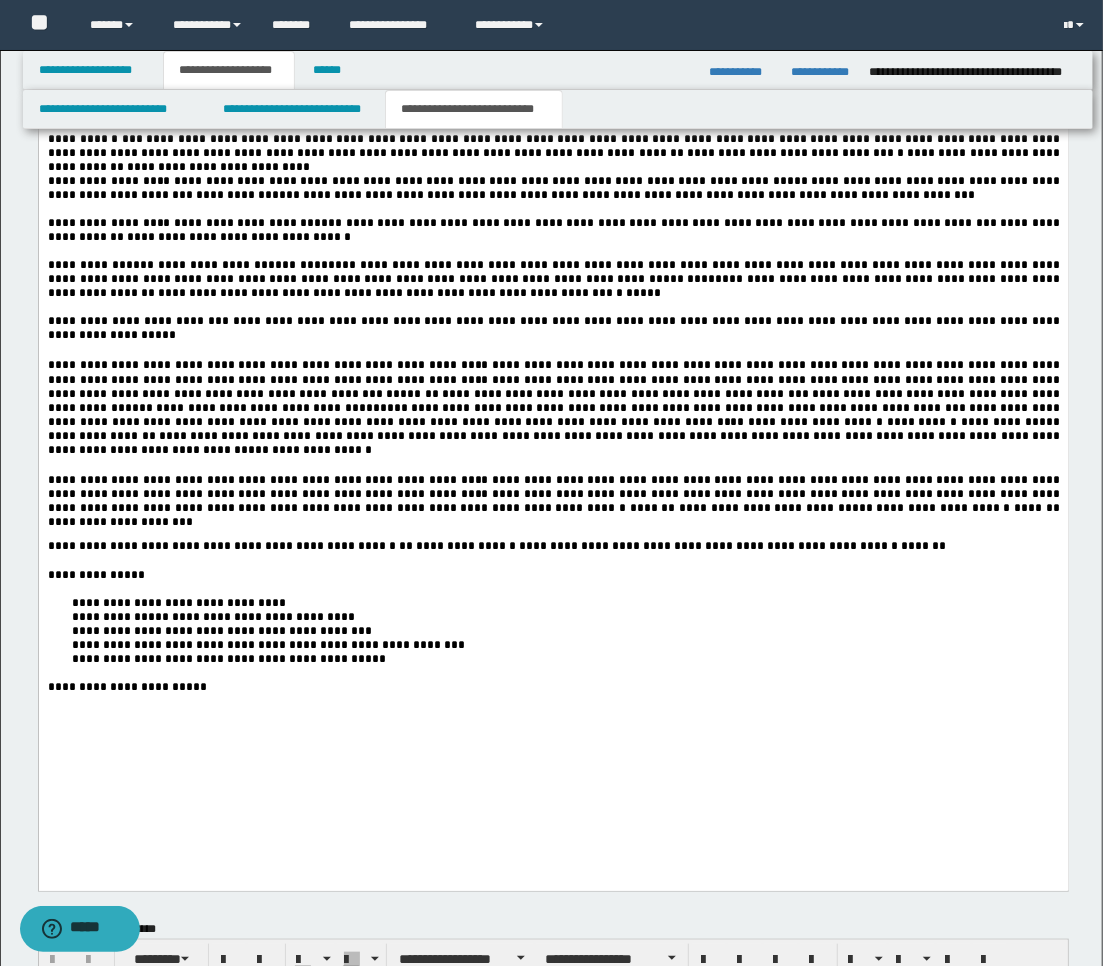click on "**********" at bounding box center [554, 495] 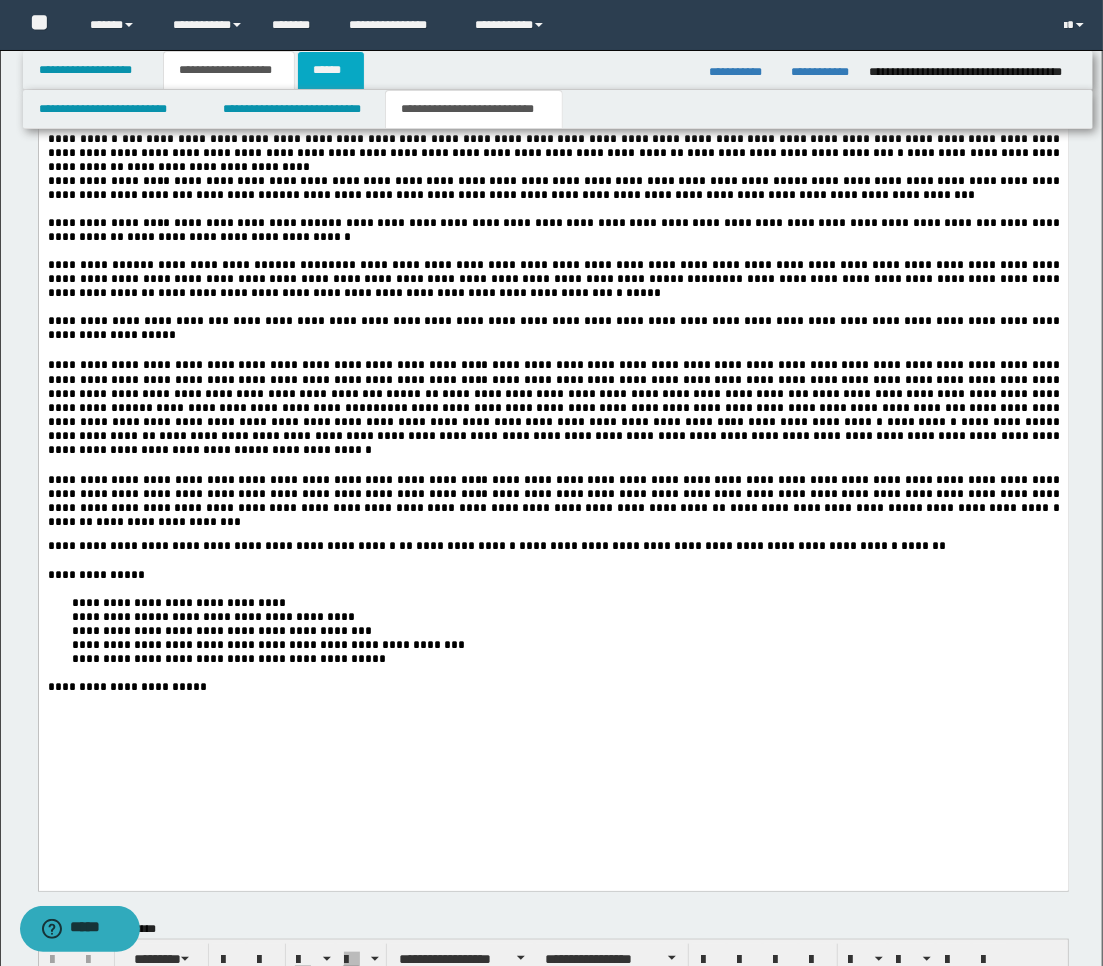 click on "******" at bounding box center (331, 70) 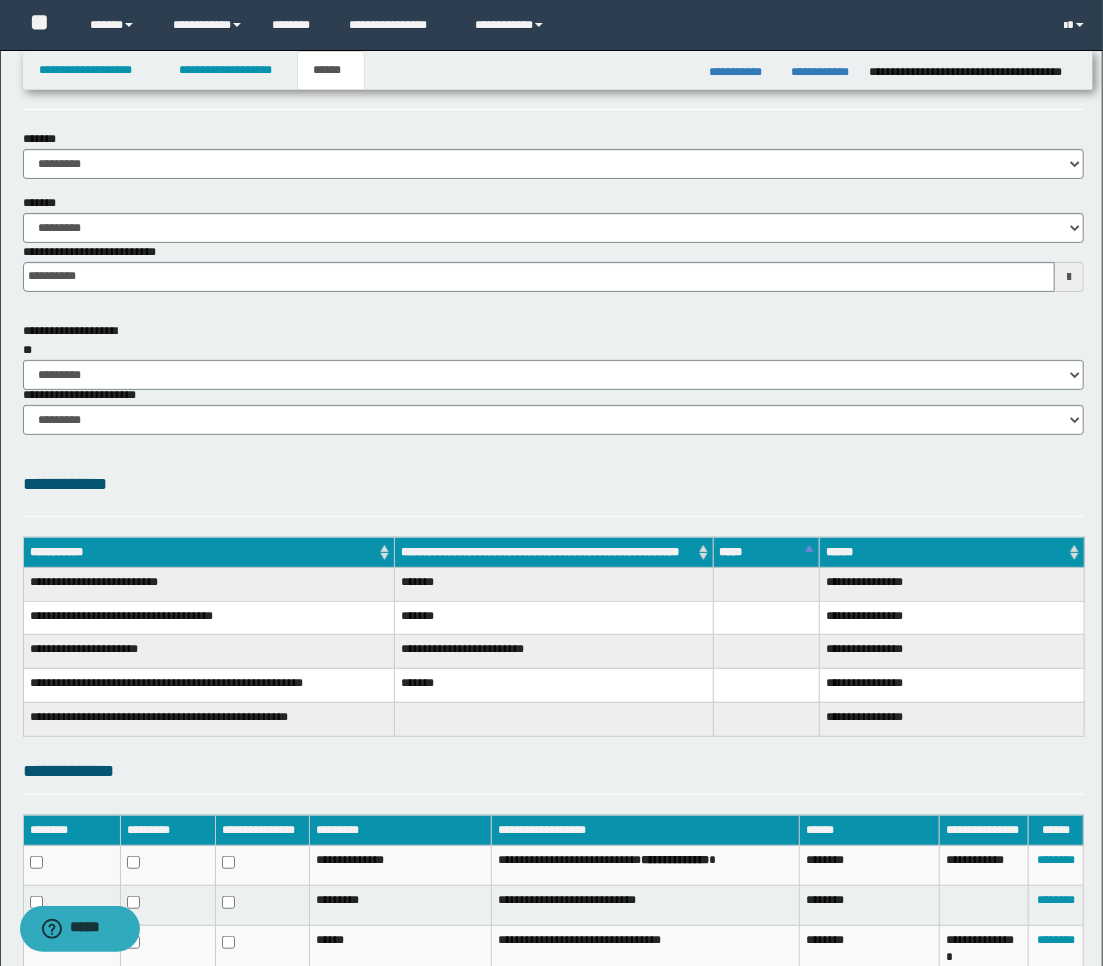 scroll, scrollTop: 114, scrollLeft: 0, axis: vertical 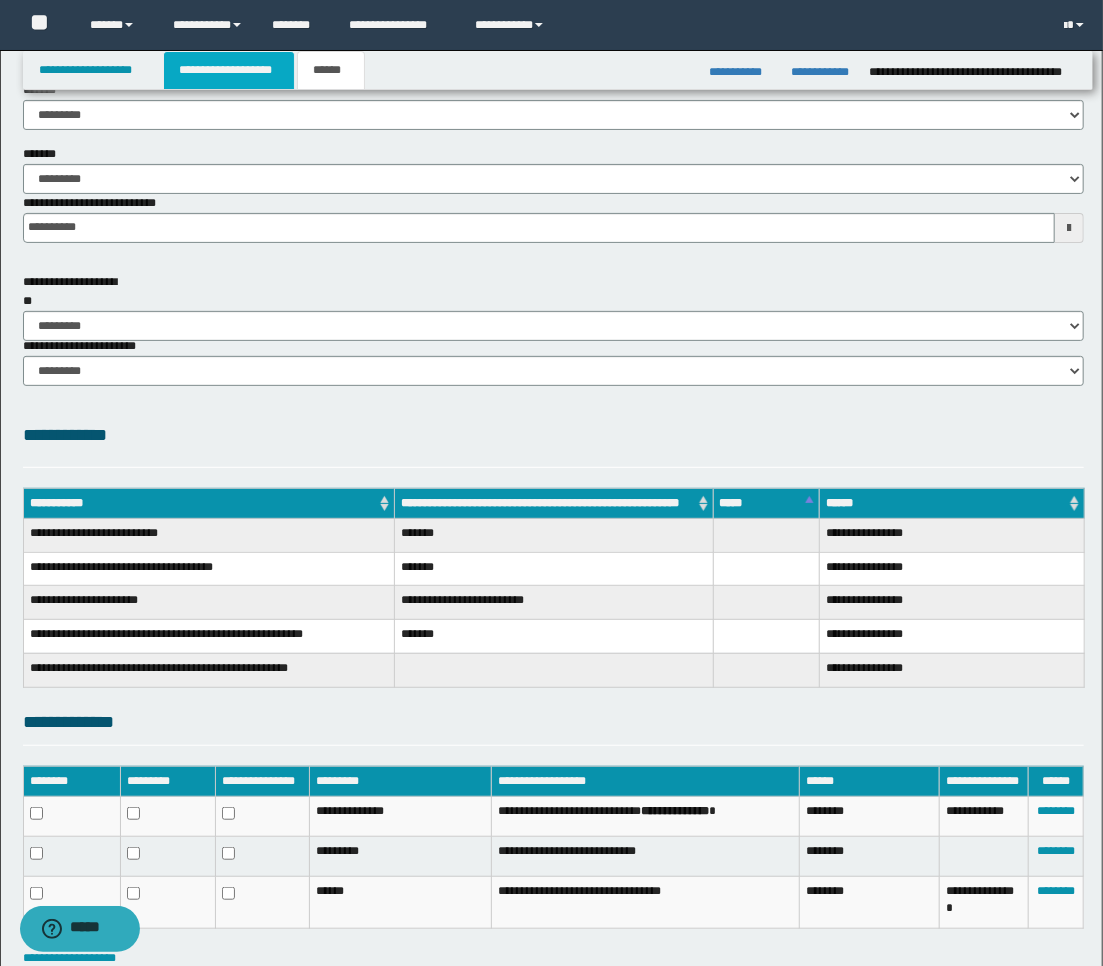 click on "**********" at bounding box center [229, 70] 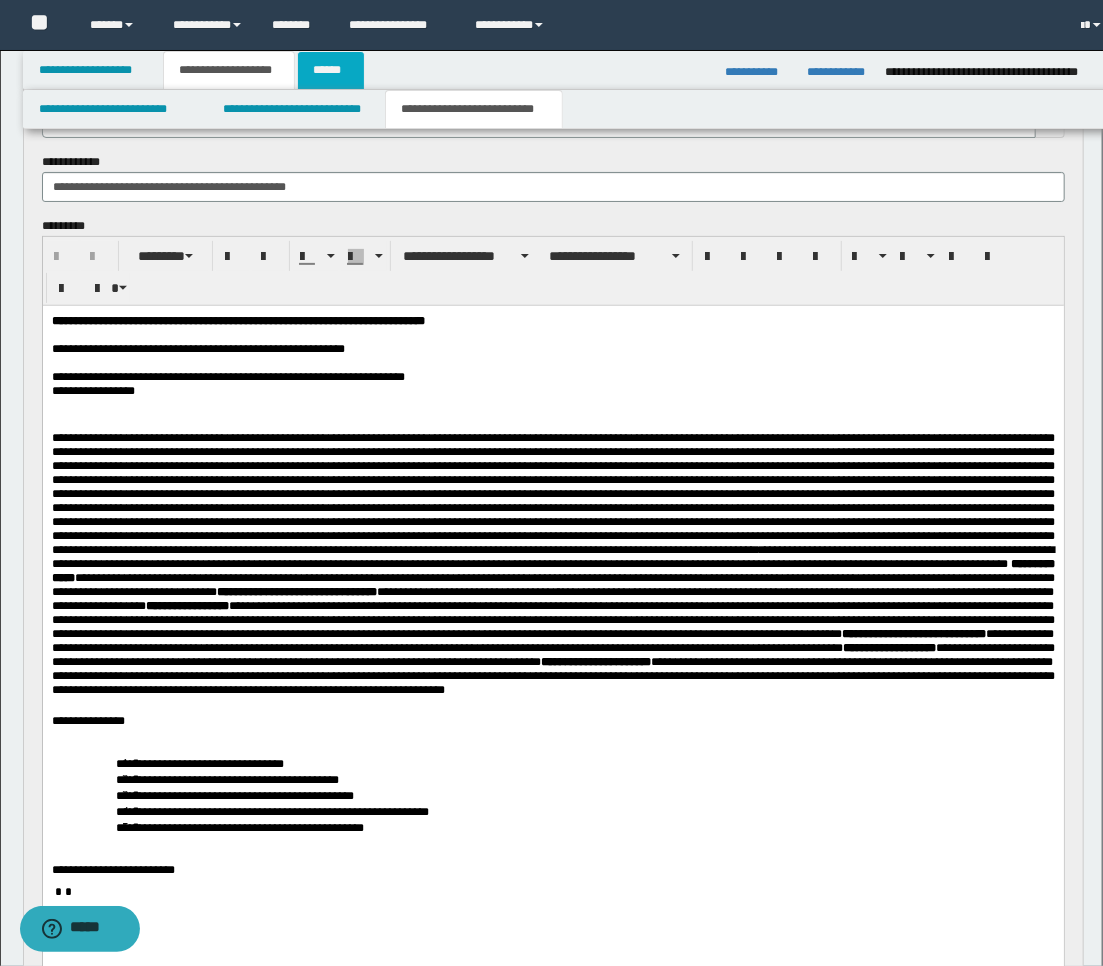 click on "******" at bounding box center [331, 70] 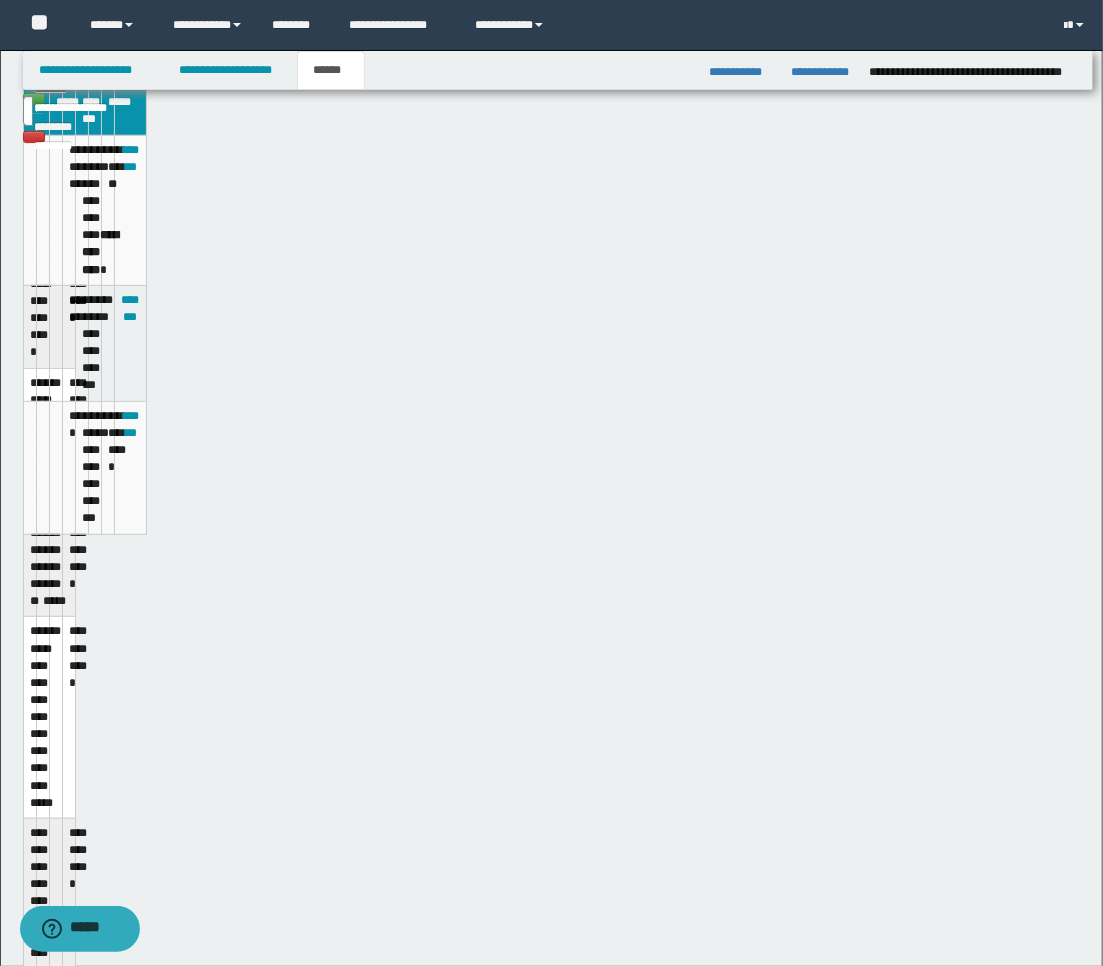 scroll, scrollTop: 114, scrollLeft: 0, axis: vertical 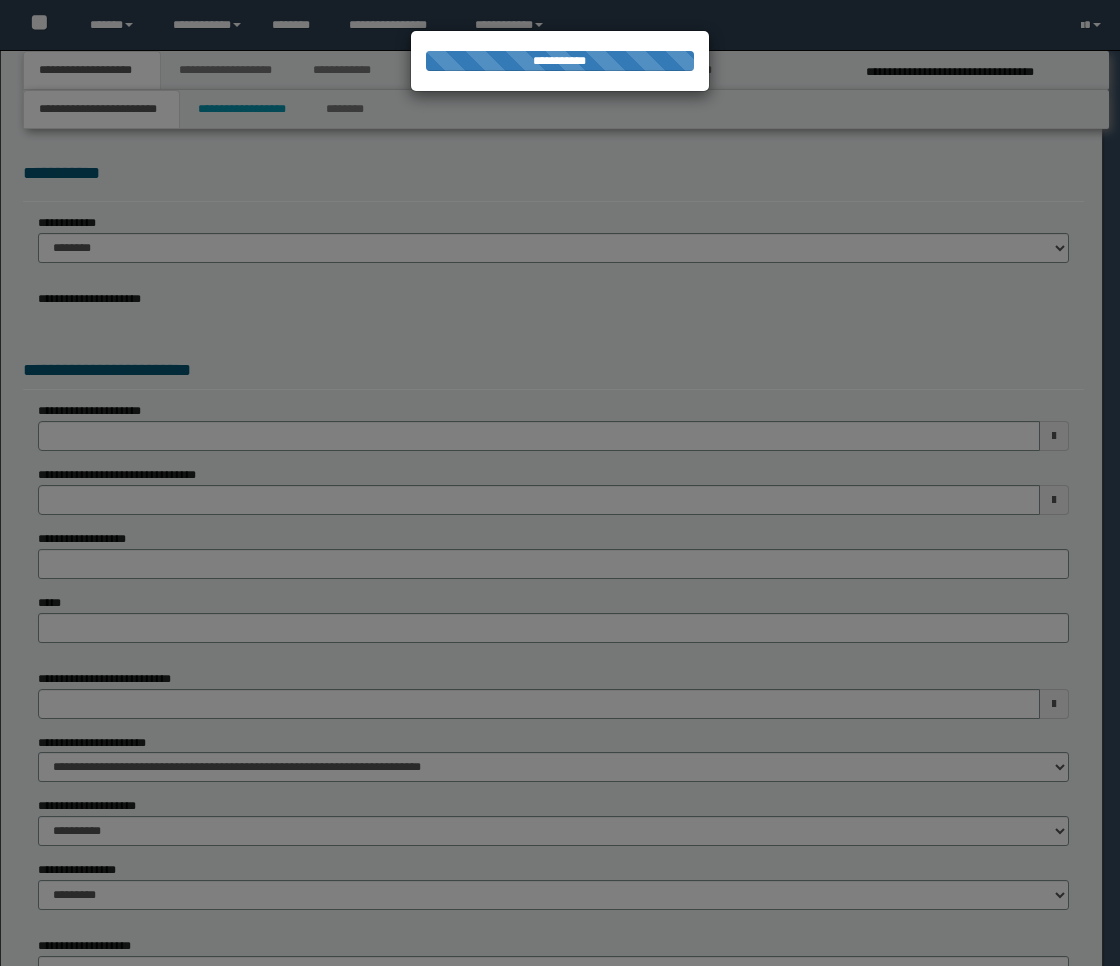 select on "*" 